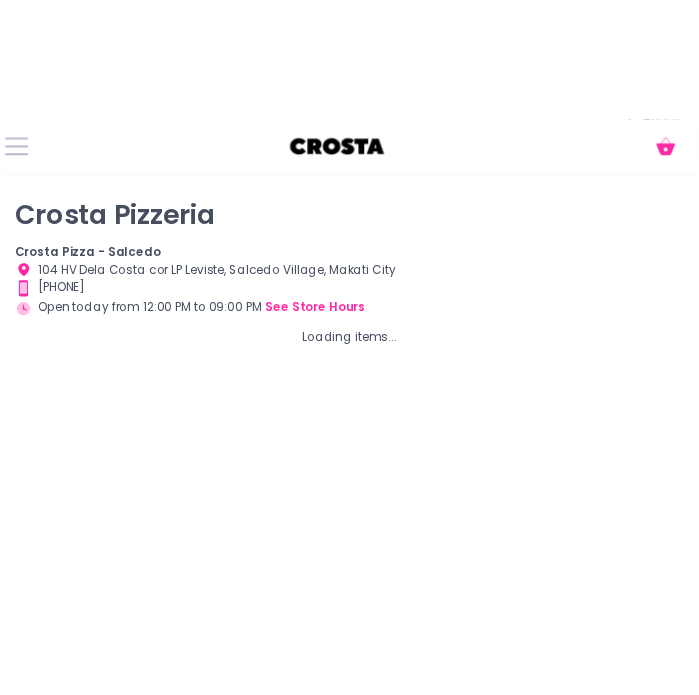 scroll, scrollTop: 0, scrollLeft: 0, axis: both 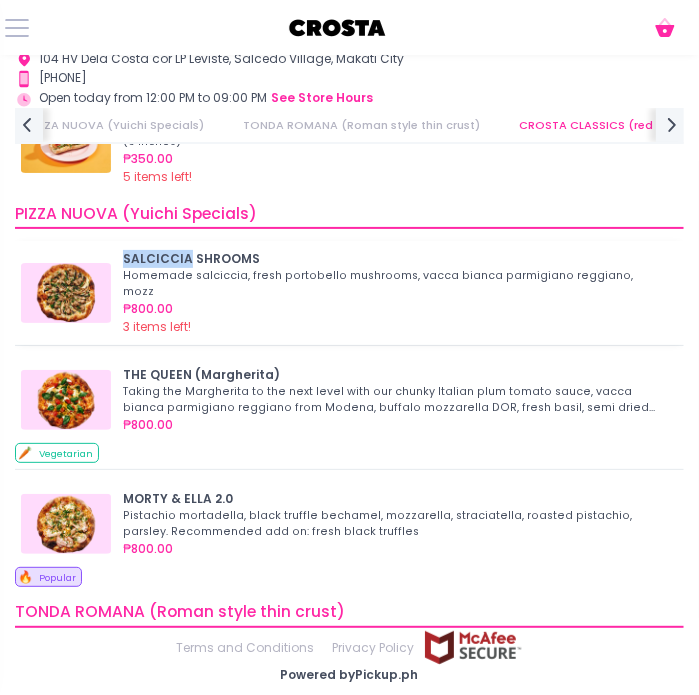 drag, startPoint x: 124, startPoint y: 247, endPoint x: 186, endPoint y: 258, distance: 62.968246 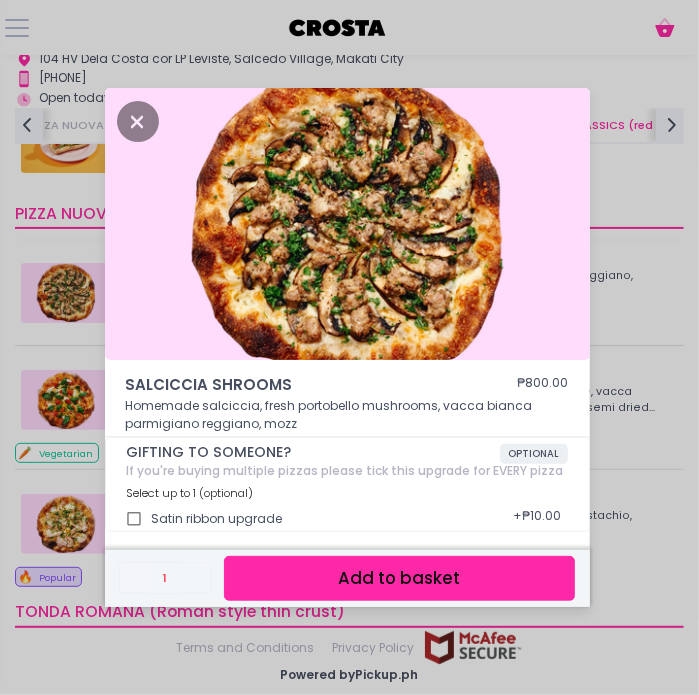 scroll, scrollTop: 93, scrollLeft: 0, axis: vertical 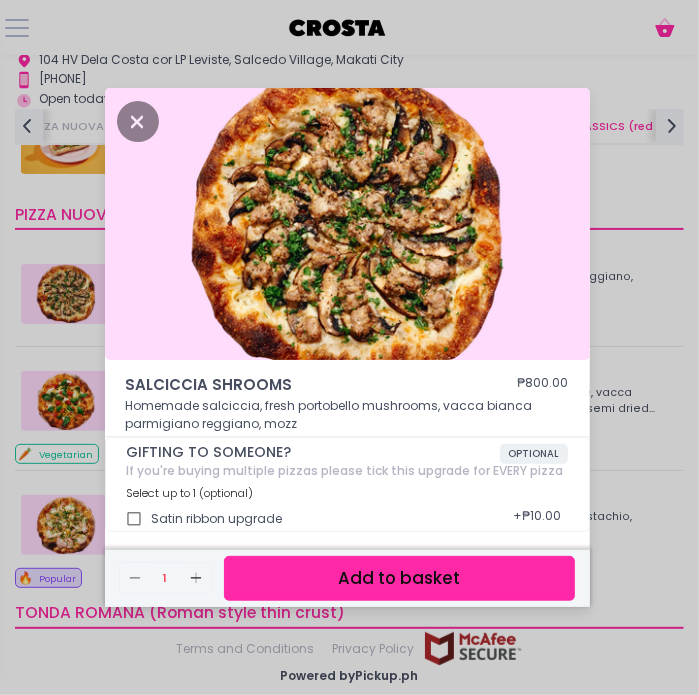 drag, startPoint x: 186, startPoint y: 258, endPoint x: 163, endPoint y: 179, distance: 82.28001 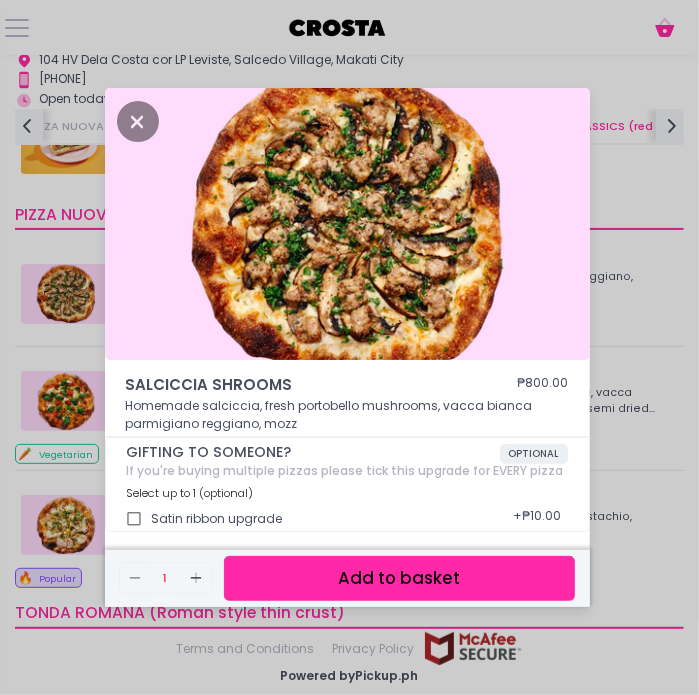 click on "SALCICCIA SHROOMS" at bounding box center (292, 385) 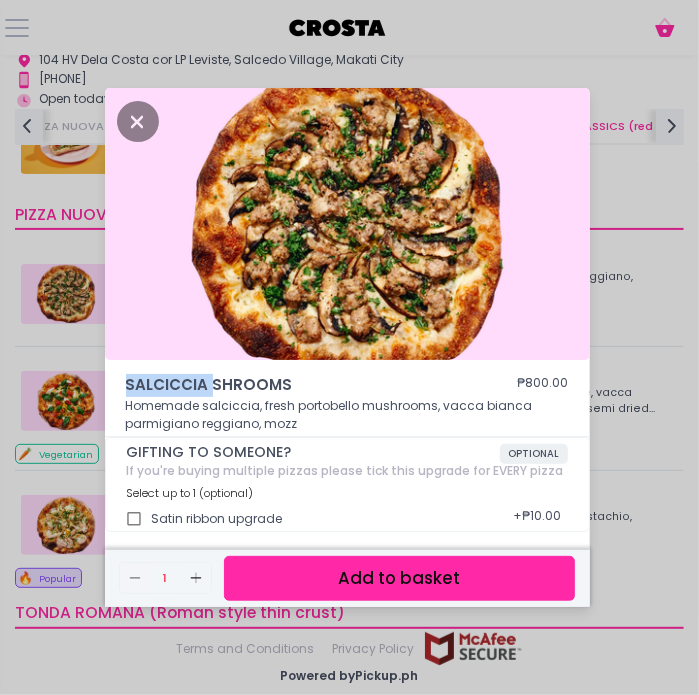 click on "SALCICCIA SHROOMS" at bounding box center (292, 385) 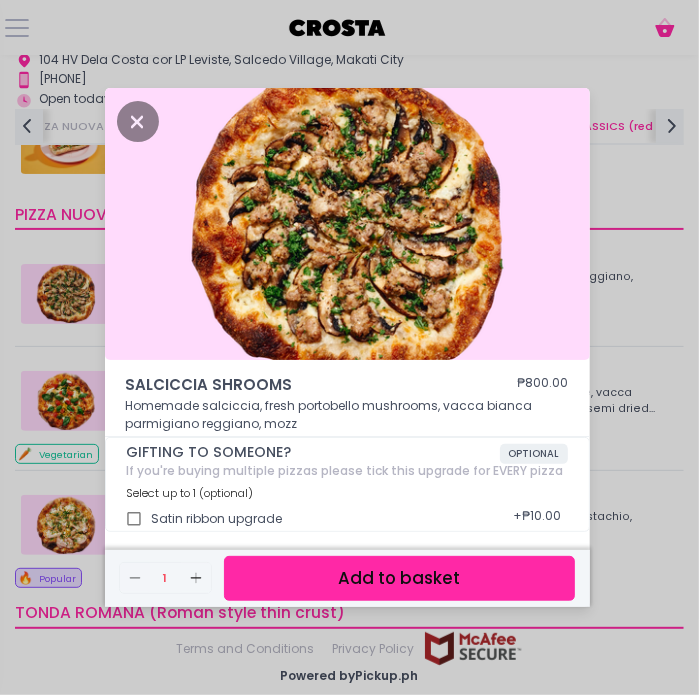 click on "SALCICCIA SHROOMS   ₱800.00 Homemade salciccia, fresh portobello mushrooms, vacca bianca parmigiano reggiano, mozz GIFTING TO SOMEONE? OPTIONAL If you're buying multiple pizzas please tick this upgrade for EVERY pizza  Select up to    1 (optional) Satin ribbon upgrade    +  ₱10.00 Remove Created with Sketch. 1 Add Created with Sketch. Add to basket" at bounding box center (349, 347) 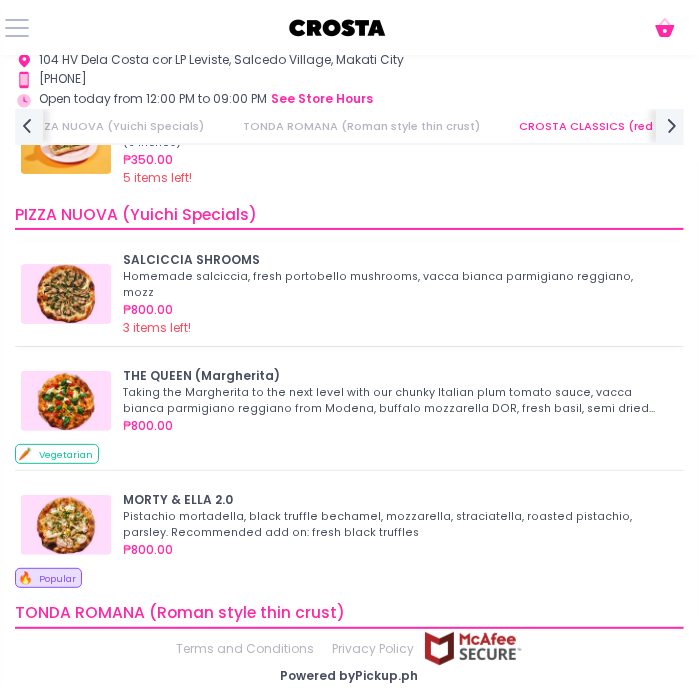 scroll, scrollTop: 321, scrollLeft: 0, axis: vertical 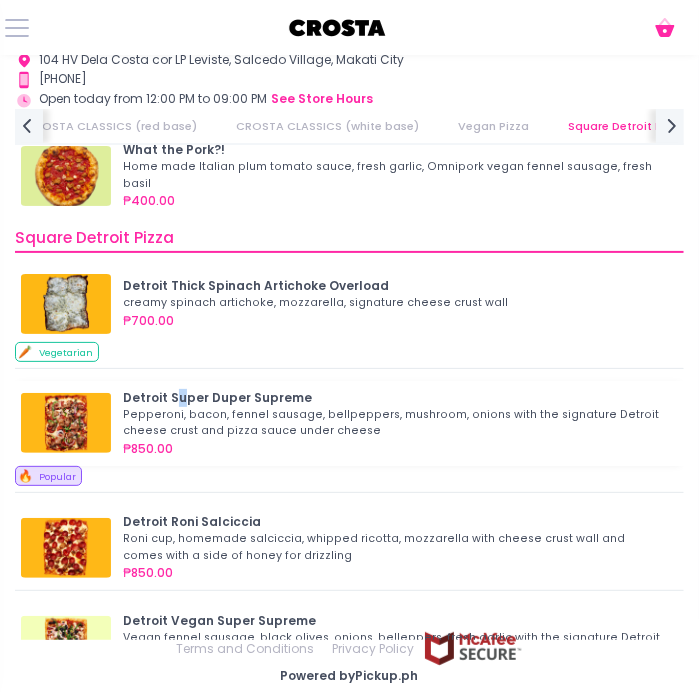 drag, startPoint x: 294, startPoint y: 377, endPoint x: 179, endPoint y: 380, distance: 115.03912 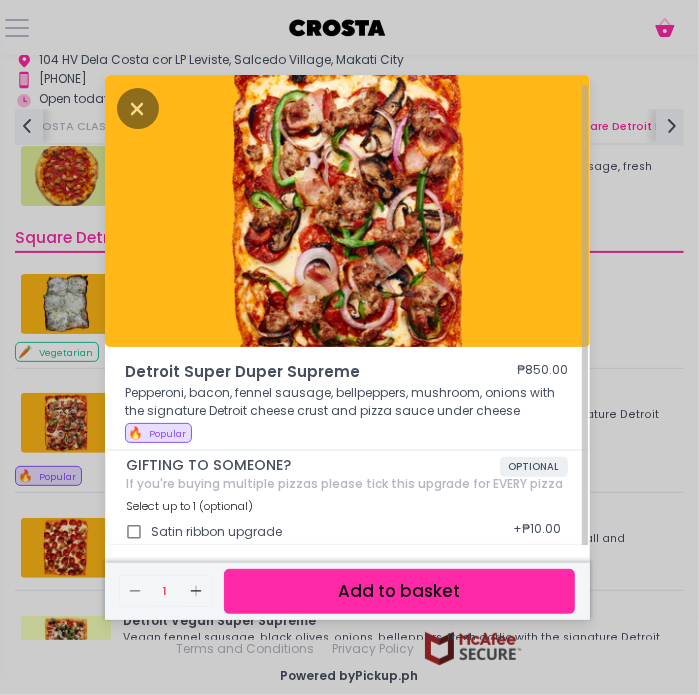 scroll, scrollTop: 5, scrollLeft: 0, axis: vertical 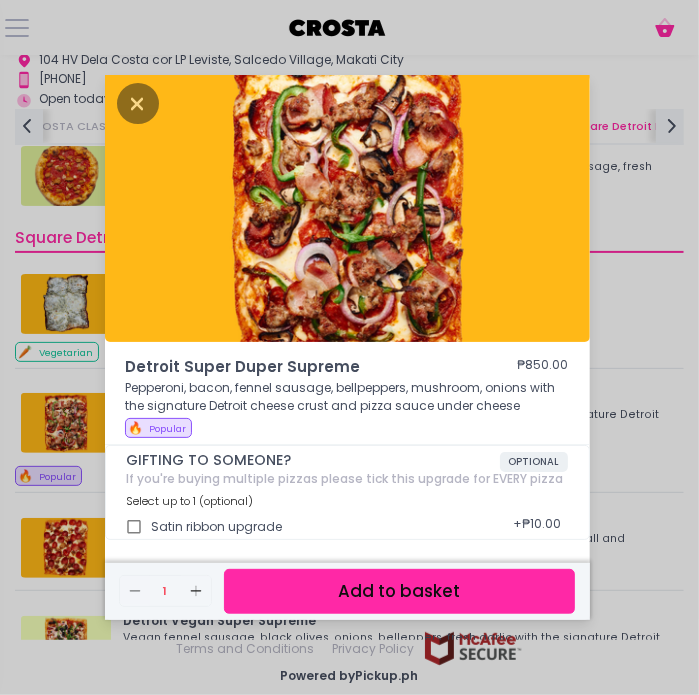 click on "Add to basket" at bounding box center [399, 591] 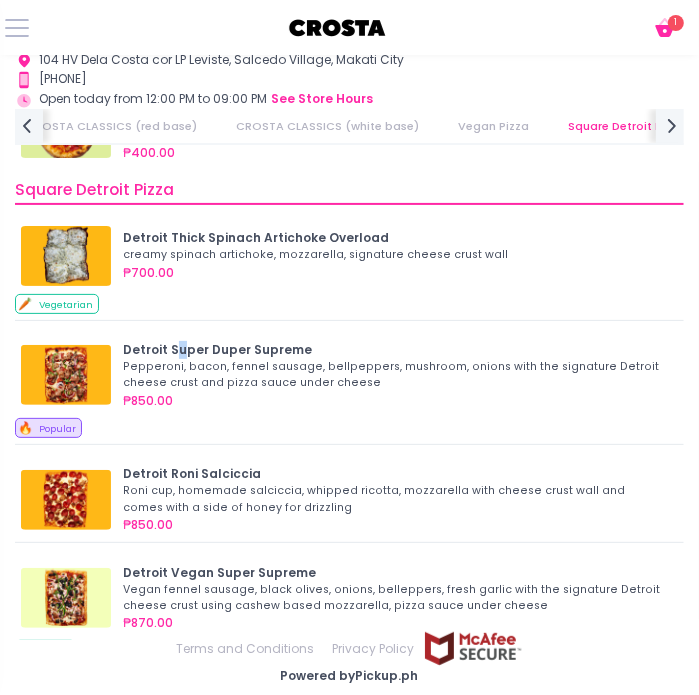 scroll, scrollTop: 2000, scrollLeft: 0, axis: vertical 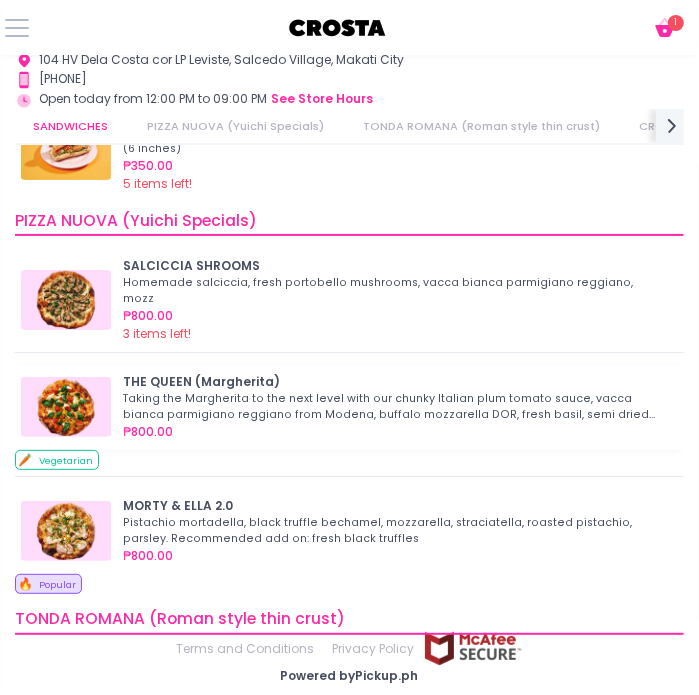 drag, startPoint x: 247, startPoint y: 354, endPoint x: 229, endPoint y: 363, distance: 20.12461 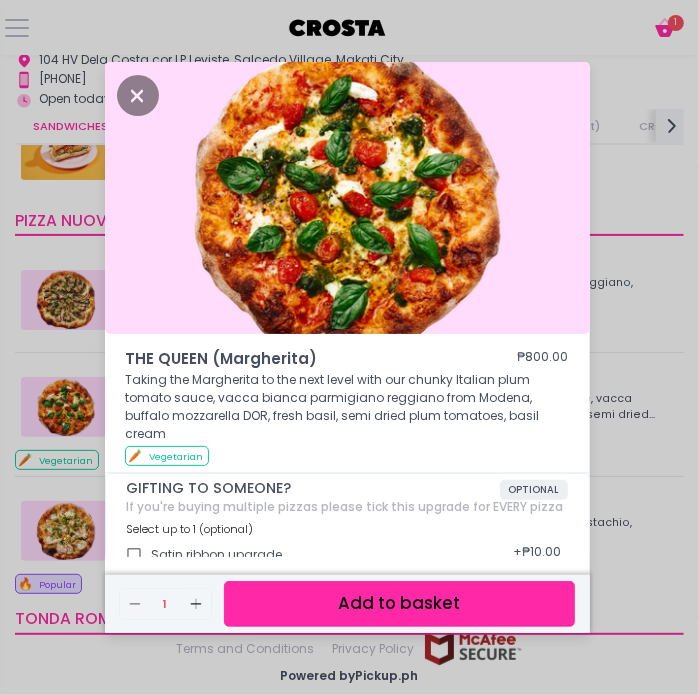 click on "Add to basket" at bounding box center (399, 603) 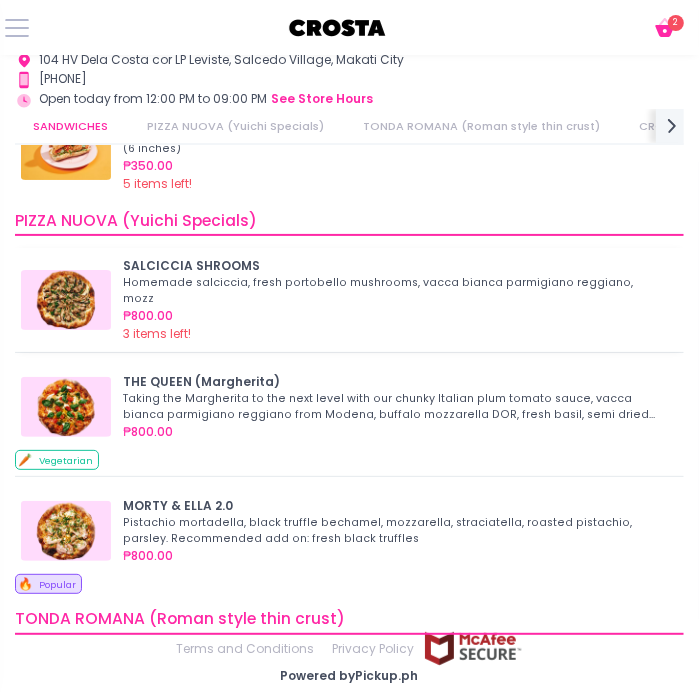 click at bounding box center [66, 300] 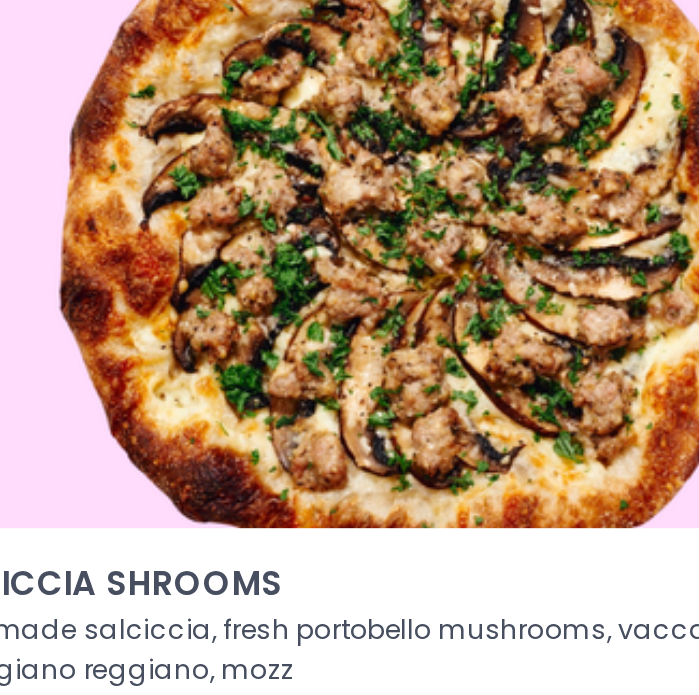 scroll, scrollTop: 93, scrollLeft: 0, axis: vertical 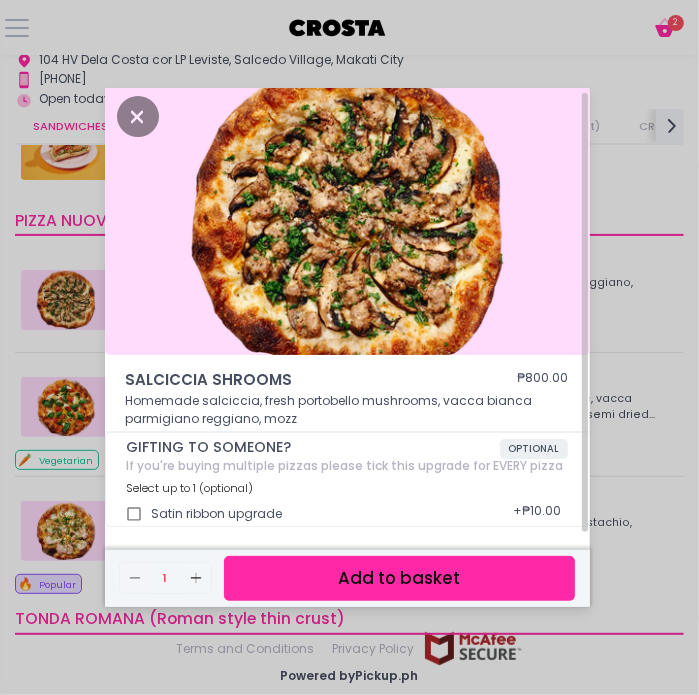 click on "Homemade salciccia, fresh portobello mushrooms, vacca bianca parmigiano reggiano, mozz" at bounding box center (347, 410) 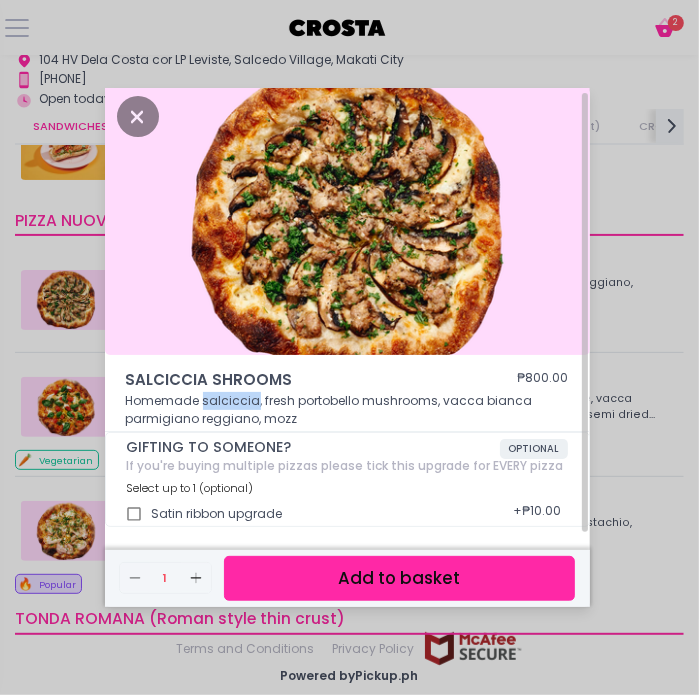 click on "Homemade salciccia, fresh portobello mushrooms, vacca bianca parmigiano reggiano, mozz" at bounding box center [347, 410] 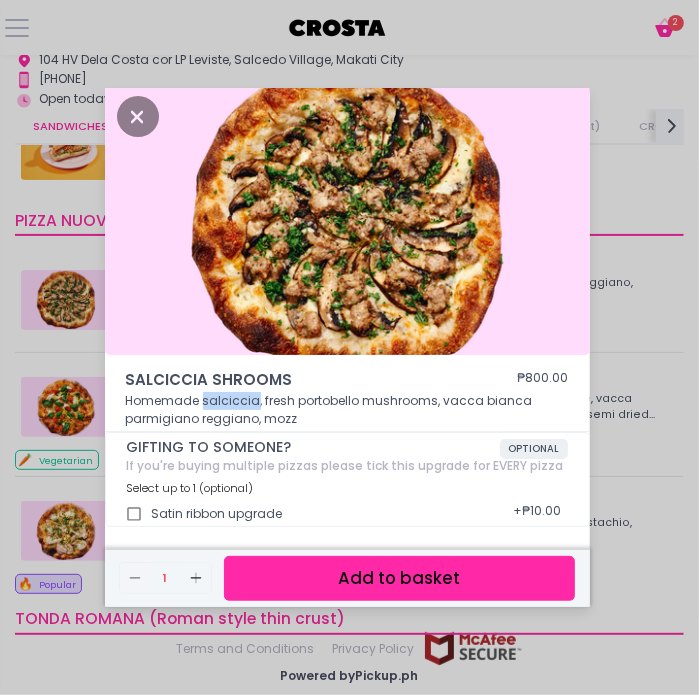 click on "Add to basket" at bounding box center [399, 578] 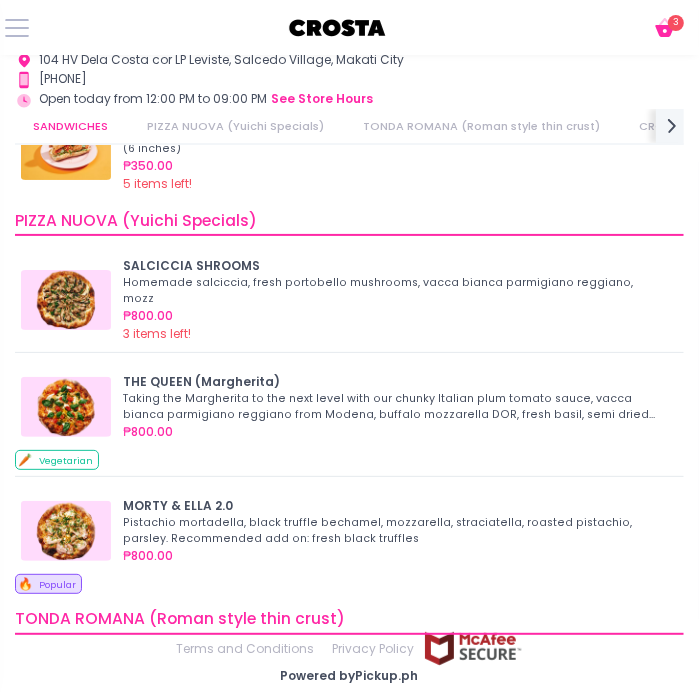 click on "Cart Created with Sketch. 3" at bounding box center [665, 28] 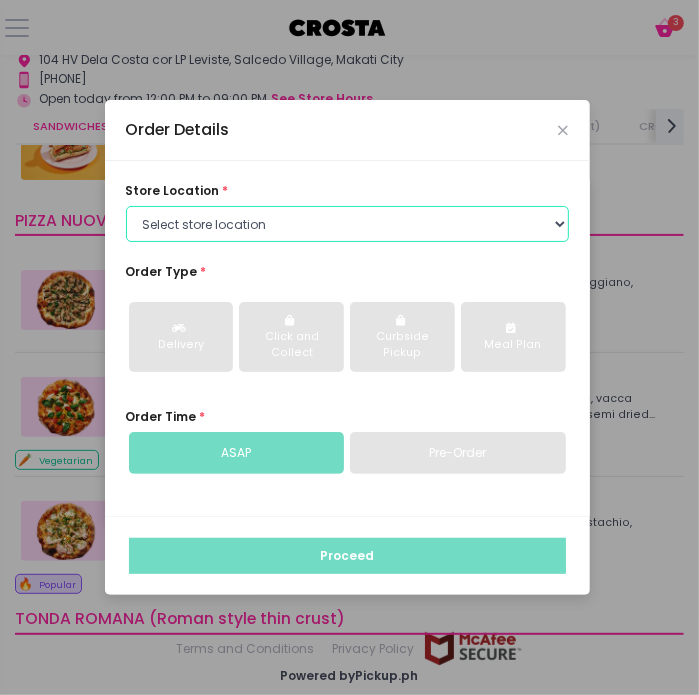 click on "Select store location Crosta Pizza - Salcedo  Crosta Pizza - San Juan" at bounding box center [347, 224] 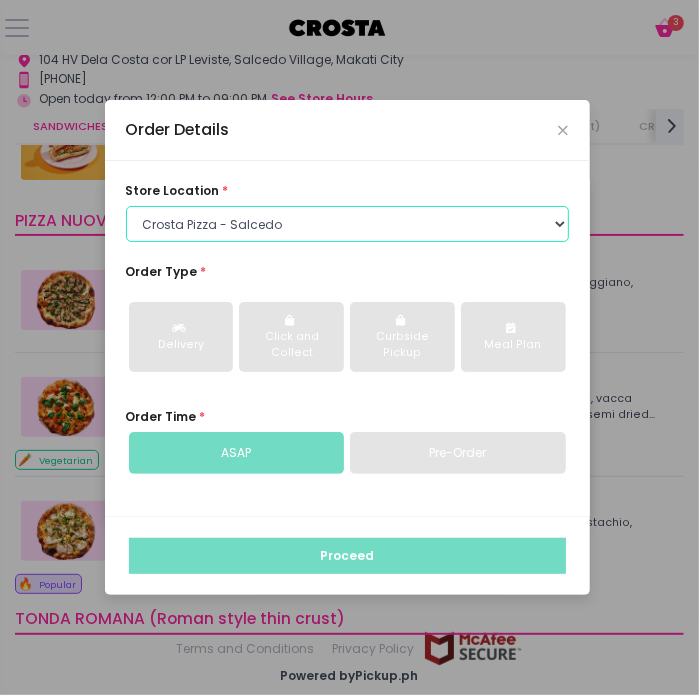 click on "Select store location Crosta Pizza - Salcedo  Crosta Pizza - San Juan" at bounding box center [347, 224] 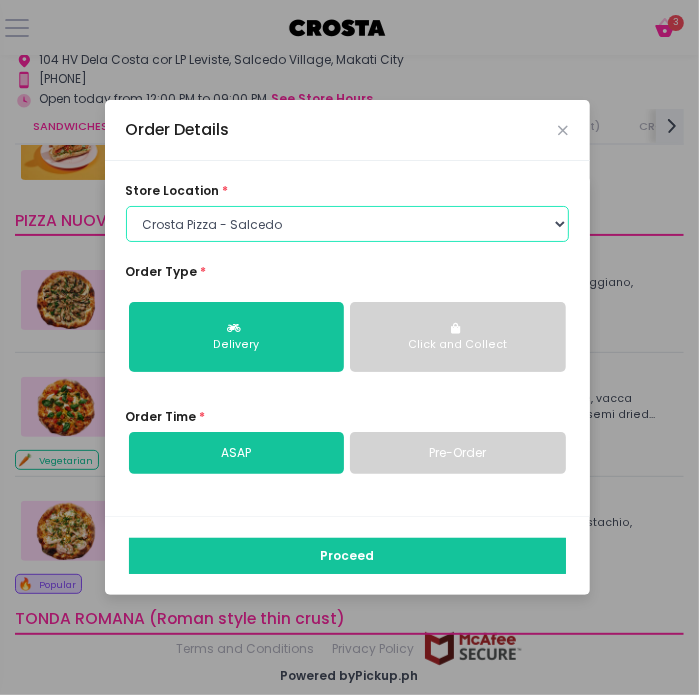scroll, scrollTop: 94, scrollLeft: 0, axis: vertical 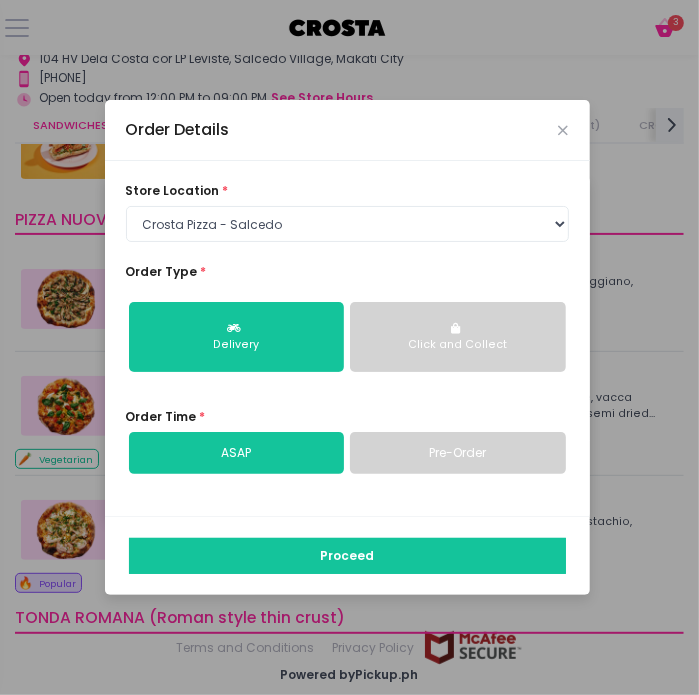click on "store location   * Select store location Crosta Pizza - Salcedo  Crosta Pizza - San Juan  Order Type   *  Delivery   Click and Collect  Order Time   * ASAP Pre-Order" at bounding box center (347, 338) 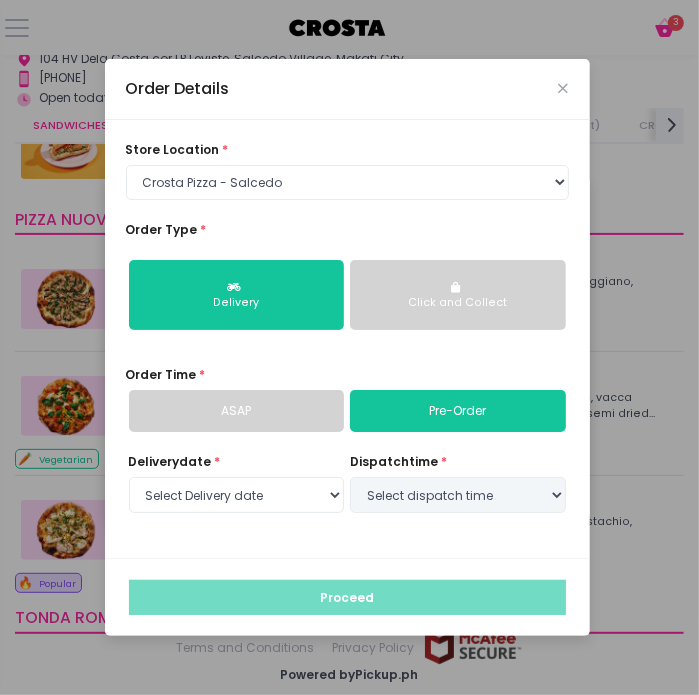 select on "[DATE]" 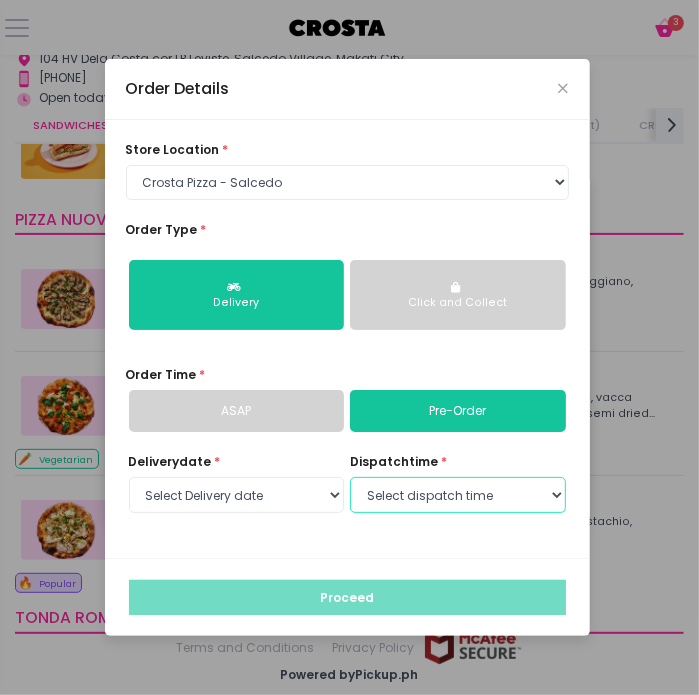 click on "Select dispatch time 02:30 PM - 03:00 PM 03:00 PM - 03:30 PM 03:30 PM - 04:00 PM 04:00 PM - 04:30 PM 04:30 PM - 05:00 PM 05:00 PM - 05:30 PM 05:30 PM - 06:00 PM 06:00 PM - 06:30 PM 06:30 PM - 07:00 PM 07:00 PM - 07:30 PM 07:30 PM - 08:00 PM 08:00 PM - 08:30 PM 08:30 PM - 09:00 PM" at bounding box center (458, 495) 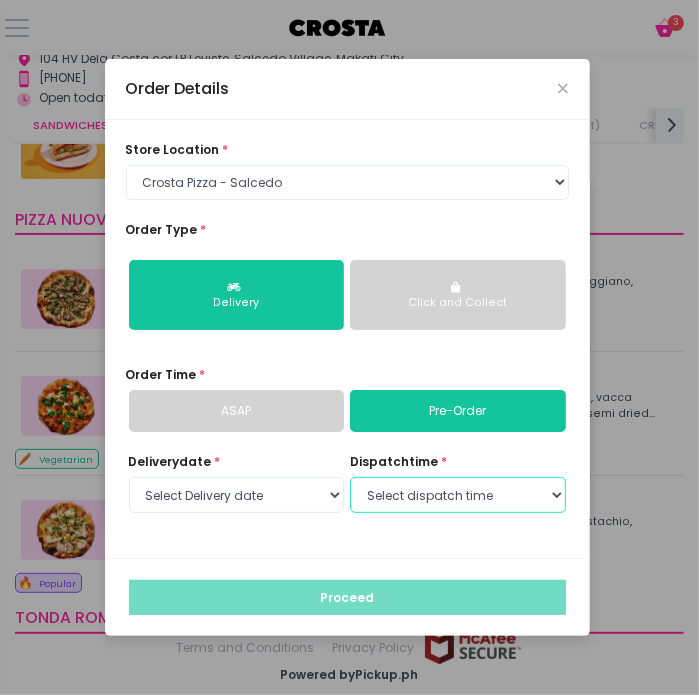 select on "[TIME]" 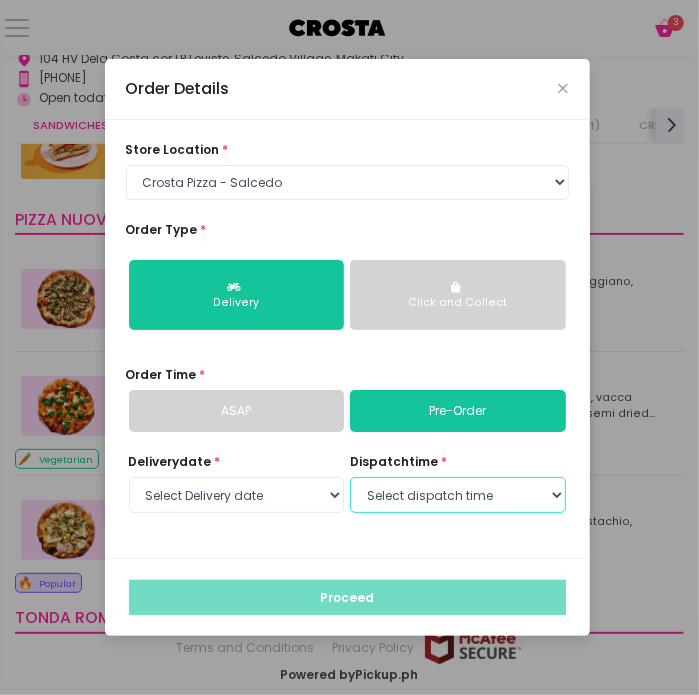 click on "Select dispatch time 02:30 PM - 03:00 PM 03:00 PM - 03:30 PM 03:30 PM - 04:00 PM 04:00 PM - 04:30 PM 04:30 PM - 05:00 PM 05:00 PM - 05:30 PM 05:30 PM - 06:00 PM 06:00 PM - 06:30 PM 06:30 PM - 07:00 PM 07:00 PM - 07:30 PM 07:30 PM - 08:00 PM 08:00 PM - 08:30 PM 08:30 PM - 09:00 PM" at bounding box center [458, 495] 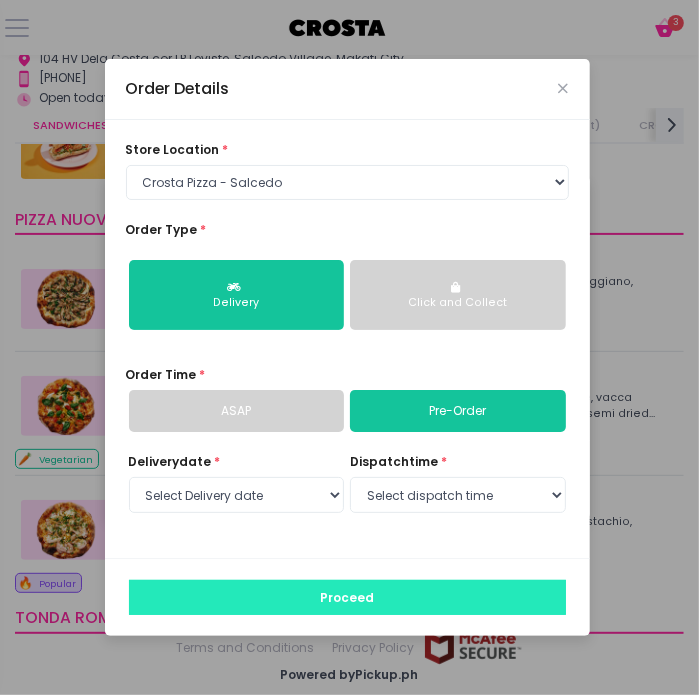 click on "Proceed" at bounding box center [347, 598] 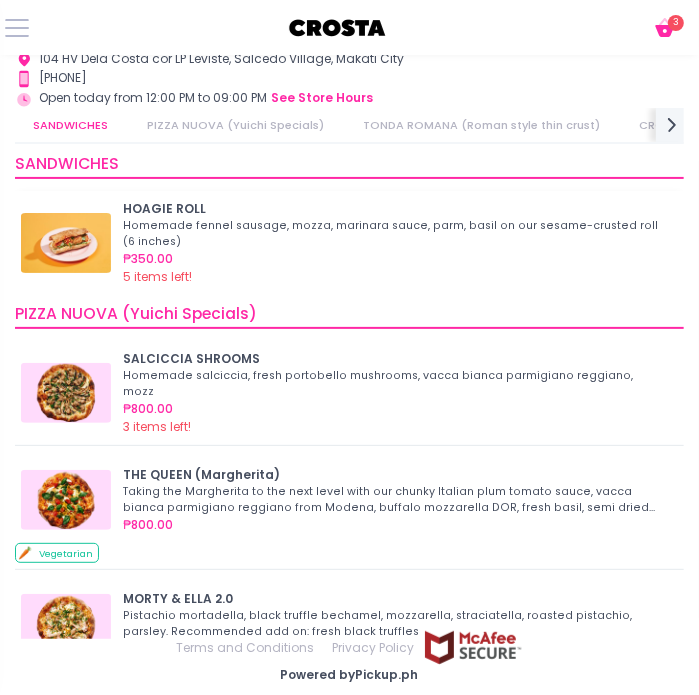 scroll, scrollTop: 592, scrollLeft: 0, axis: vertical 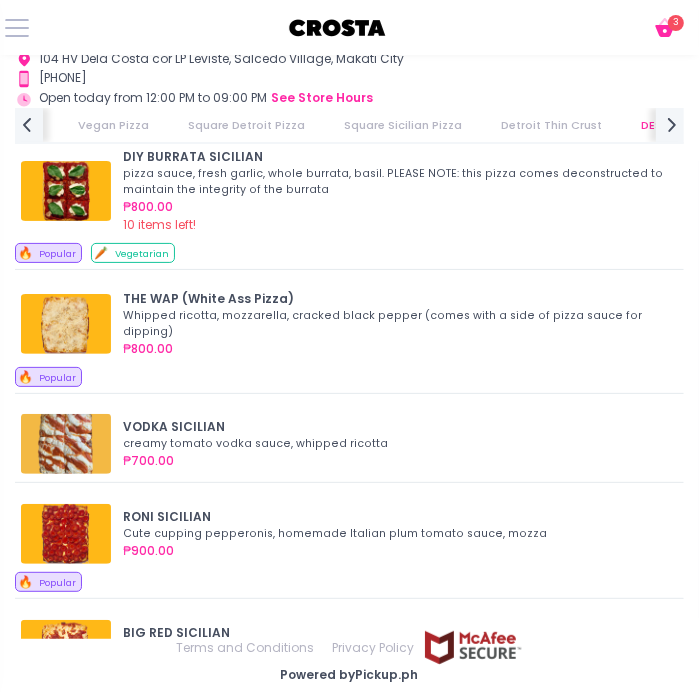 click on "3" at bounding box center [676, 23] 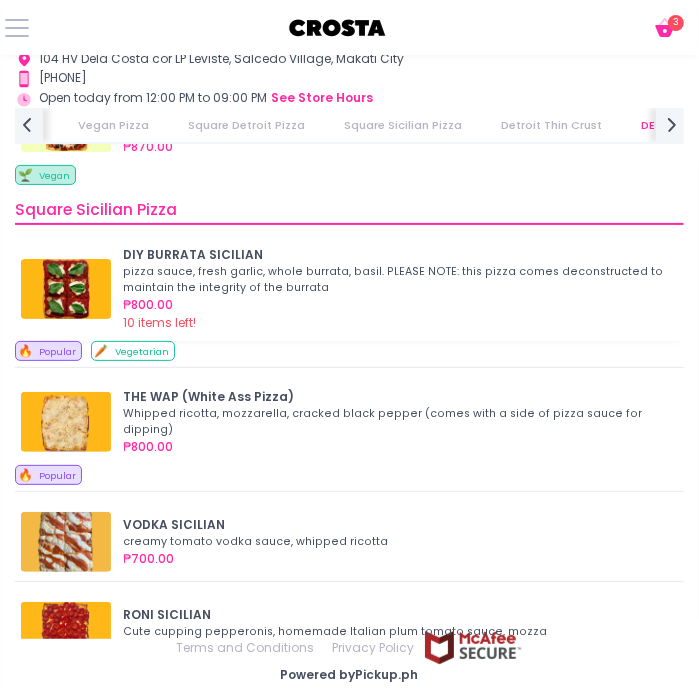 scroll, scrollTop: 2299, scrollLeft: 0, axis: vertical 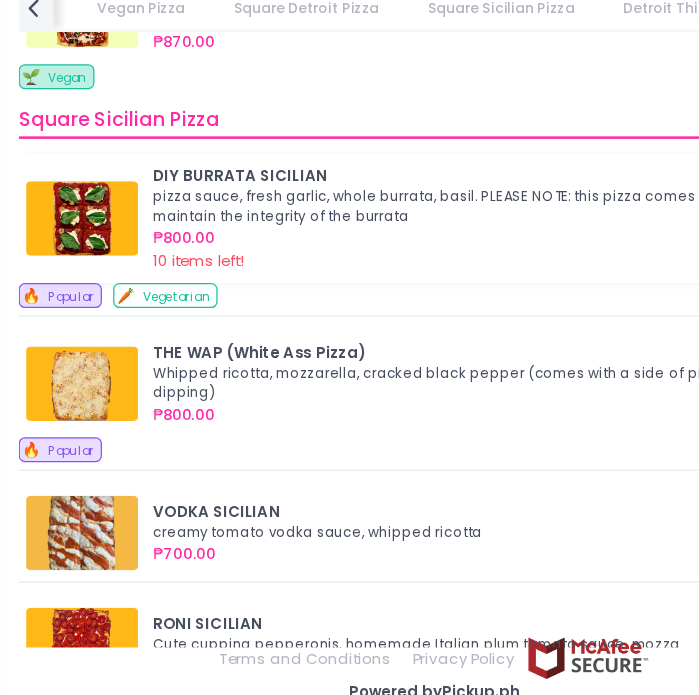click on "pizza sauce, fresh garlic, whole burrata, basil. PLEASE NOTE: this pizza comes deconstructed to maintain the integrity of the burrata" at bounding box center [394, 285] 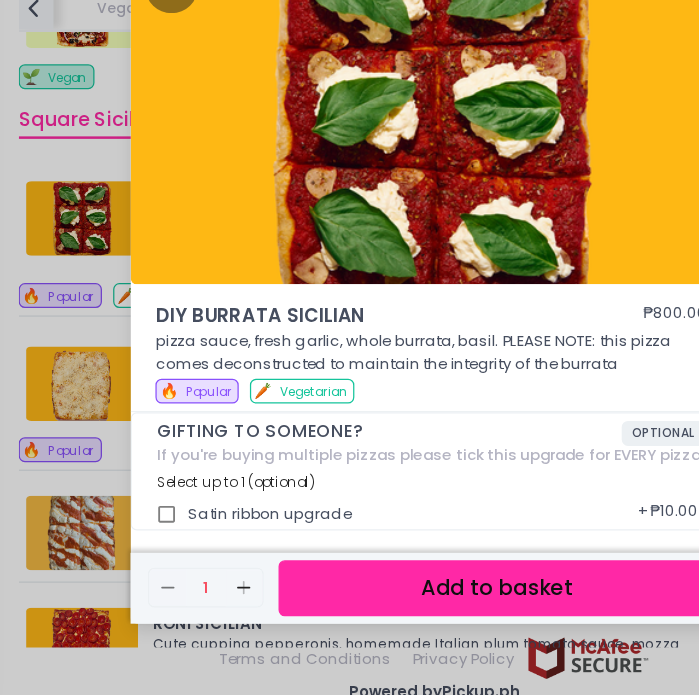 scroll, scrollTop: 5, scrollLeft: 0, axis: vertical 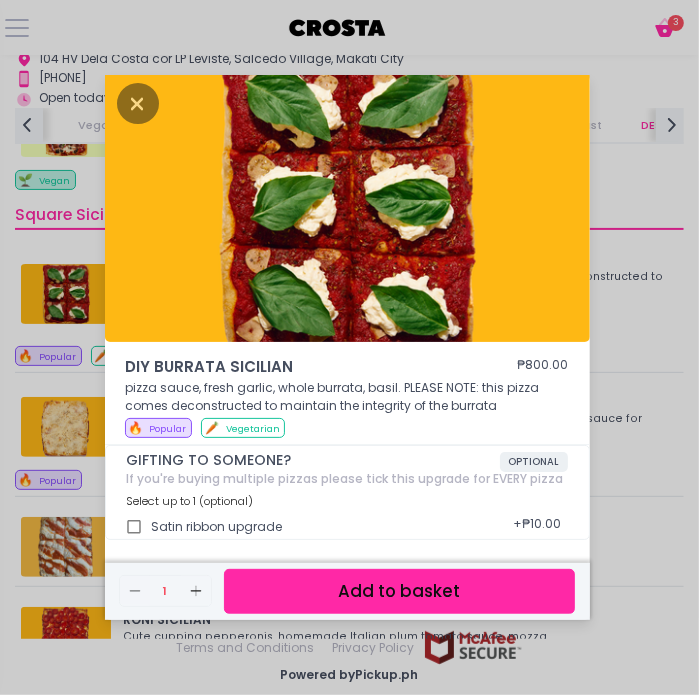 click on "Add to basket" at bounding box center (399, 591) 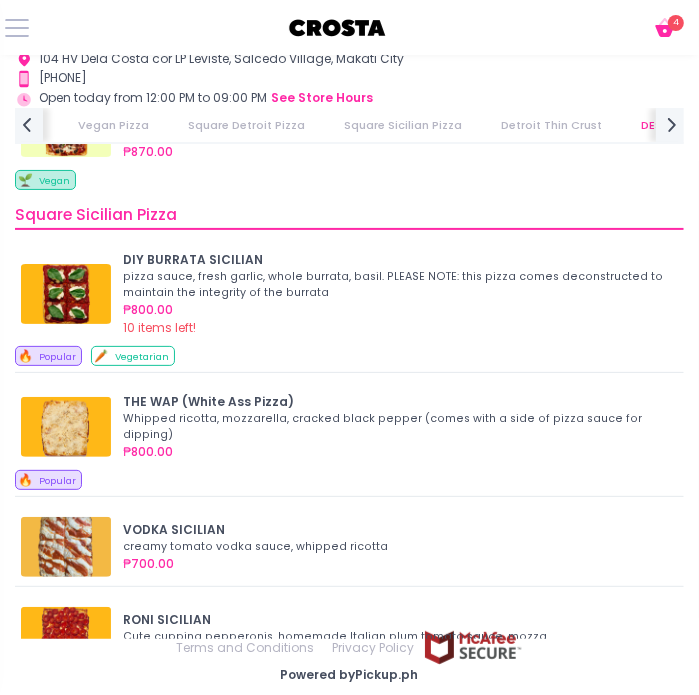 click on "4" at bounding box center (676, 23) 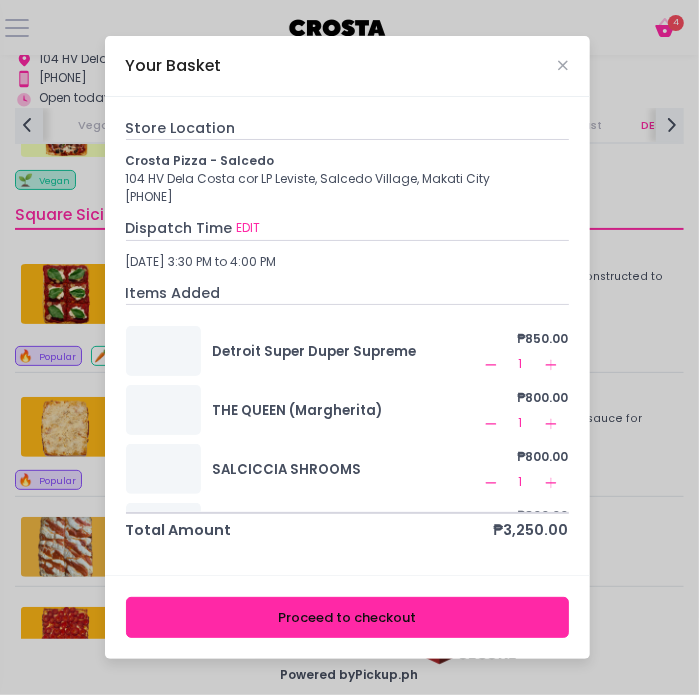 scroll, scrollTop: 93, scrollLeft: 0, axis: vertical 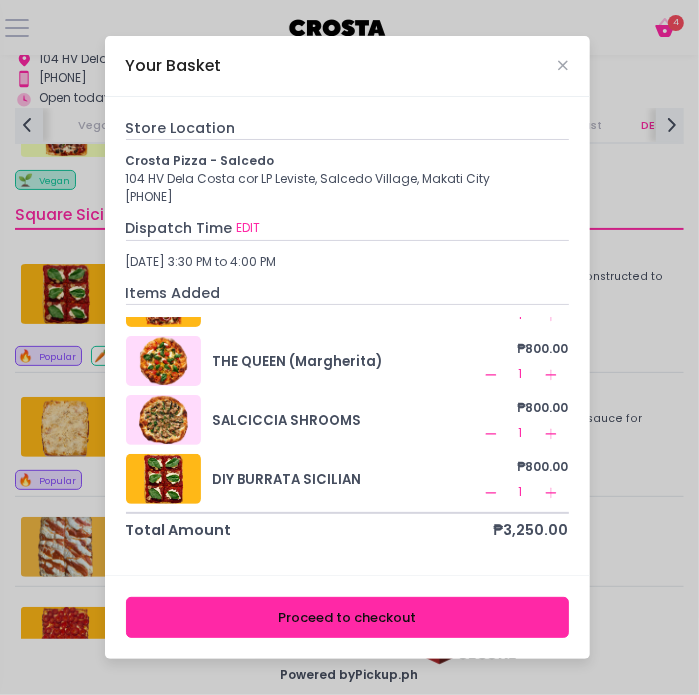 click 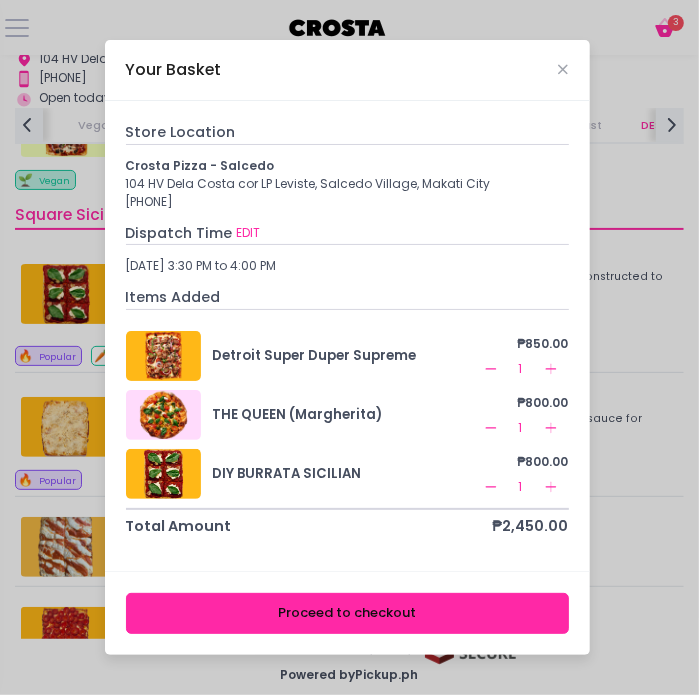 click on "Remove Created with Sketch." 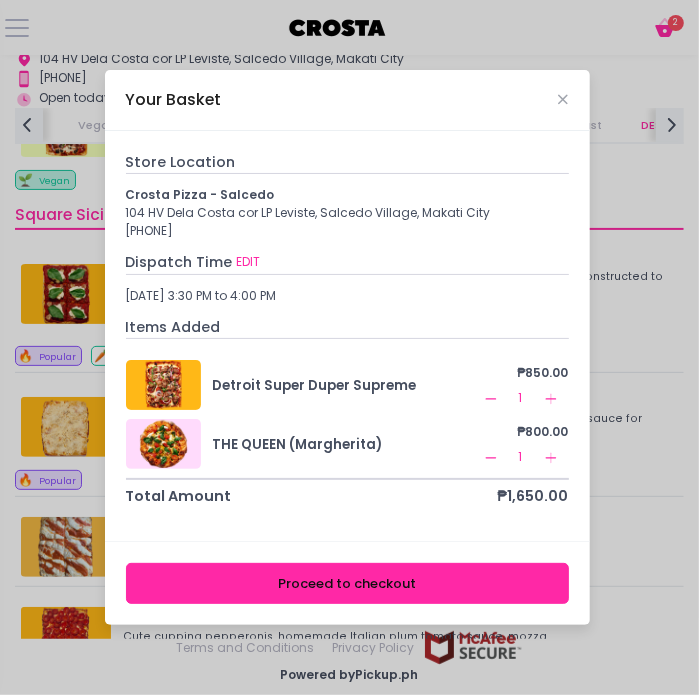 click on "Your Basket Store Location Crosta Pizza - Salcedo 104 HV Dela Costa cor LP Leviste, Salcedo Village, Makati City [PHONE] Dispatch Time EDIT August 5, 2025   3:30 PM   to   4:00 PM     Items Added Detroit Super Duper Supreme   ₱850.00 Remove Created with Sketch. 1 Add Created with Sketch. THE QUEEN (Margherita)   ₱800.00 Remove Created with Sketch. 1 Add Created with Sketch. Total Amount ₱1,650.00 Proceed to checkout" at bounding box center [349, 347] 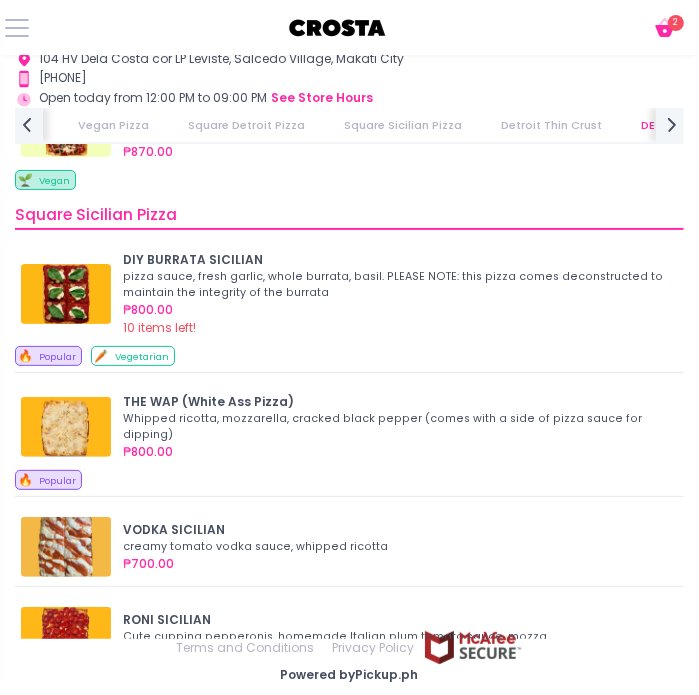 type 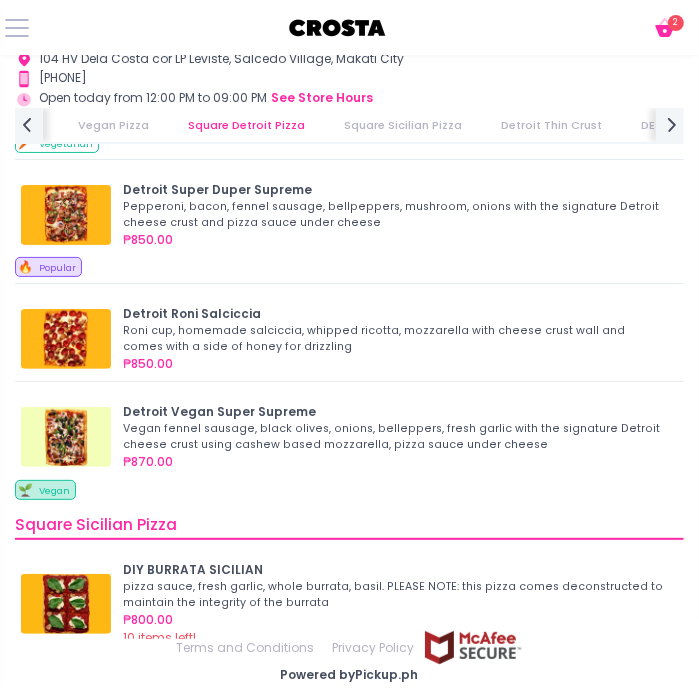 scroll, scrollTop: 1854, scrollLeft: 0, axis: vertical 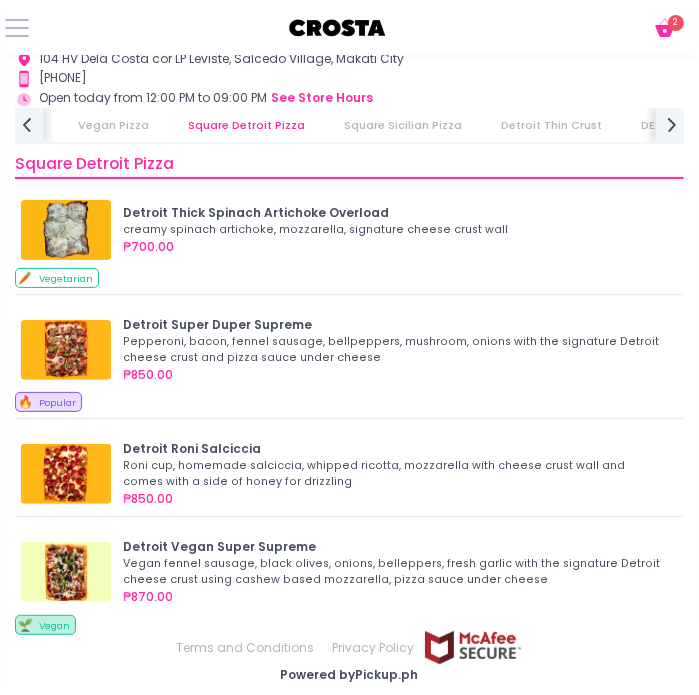 click on "Cart Created with Sketch." 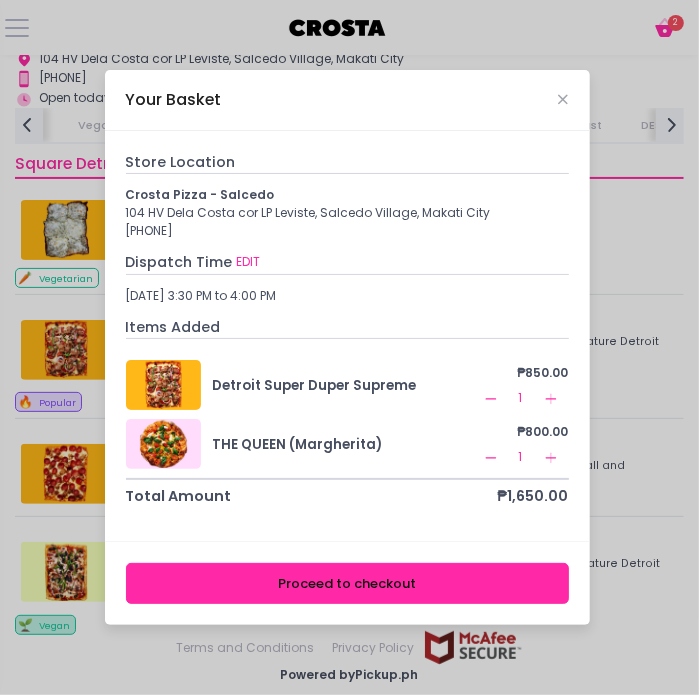 scroll, scrollTop: 93, scrollLeft: 0, axis: vertical 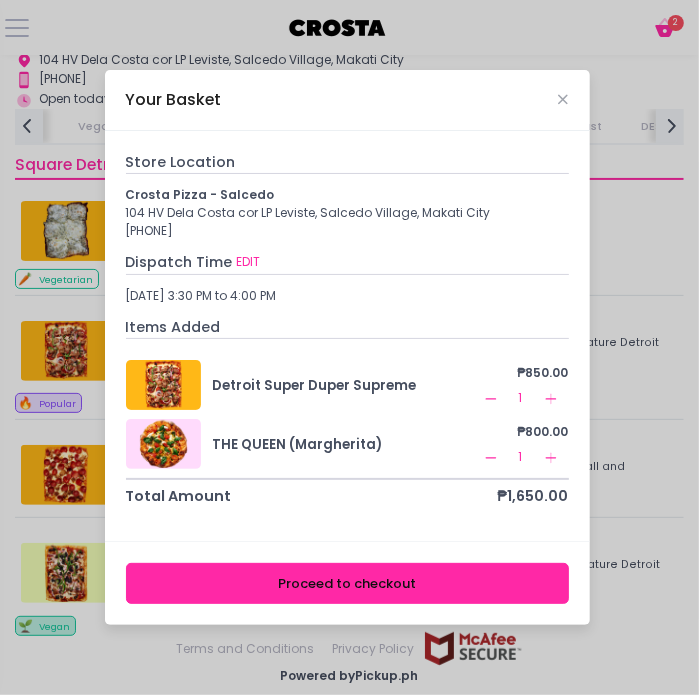 click on "Proceed to checkout" at bounding box center [347, 583] 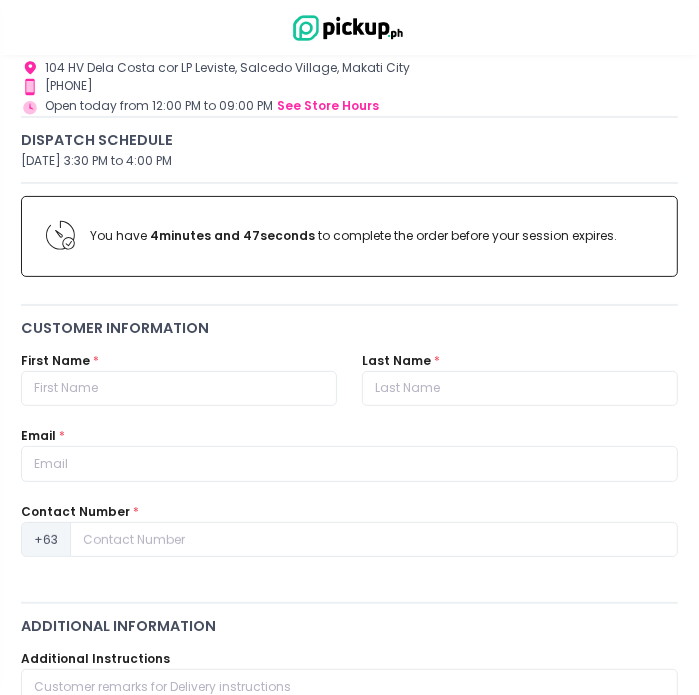 scroll, scrollTop: 200, scrollLeft: 0, axis: vertical 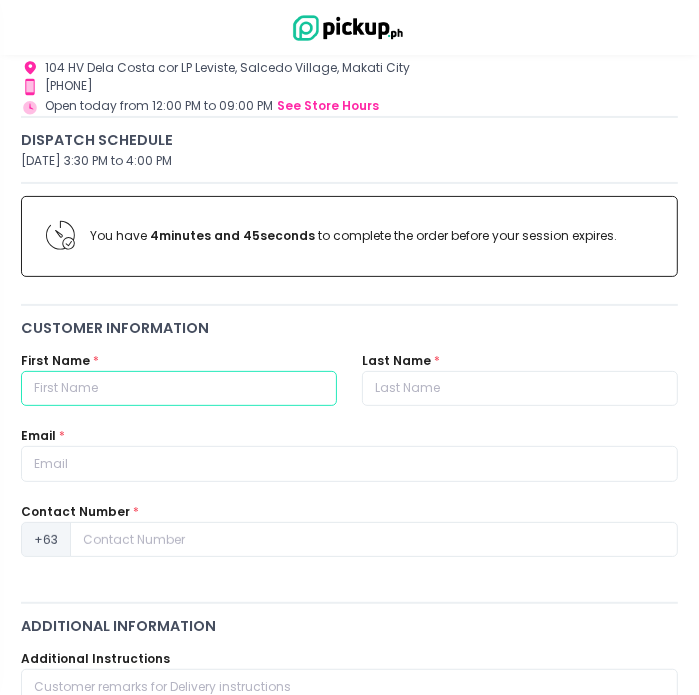 click at bounding box center [179, 389] 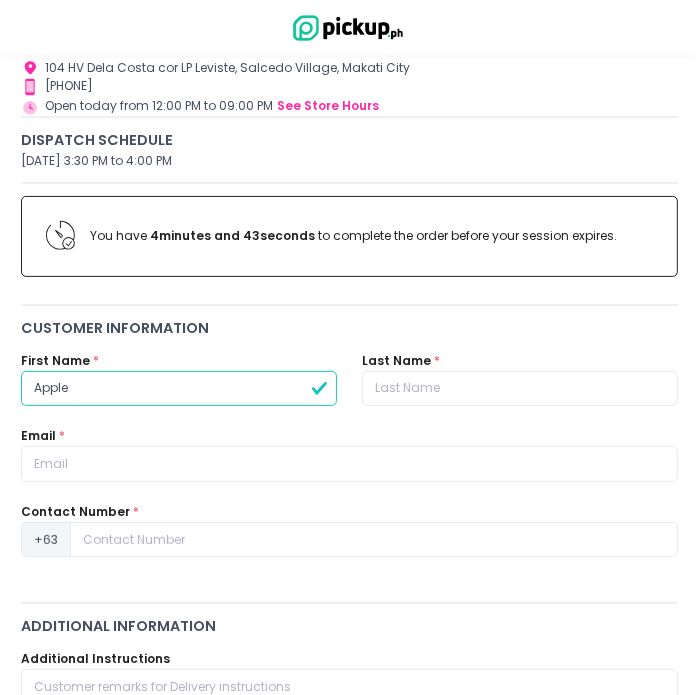 type on "Apple" 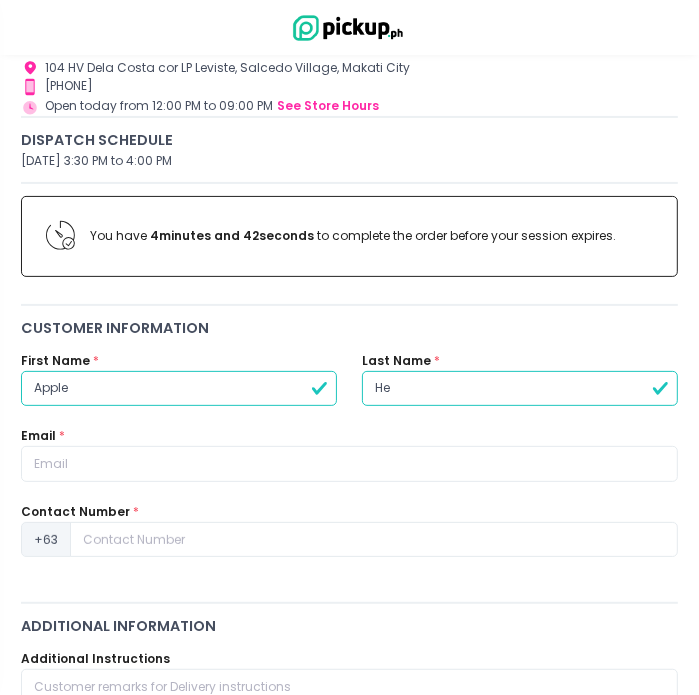 type on "H" 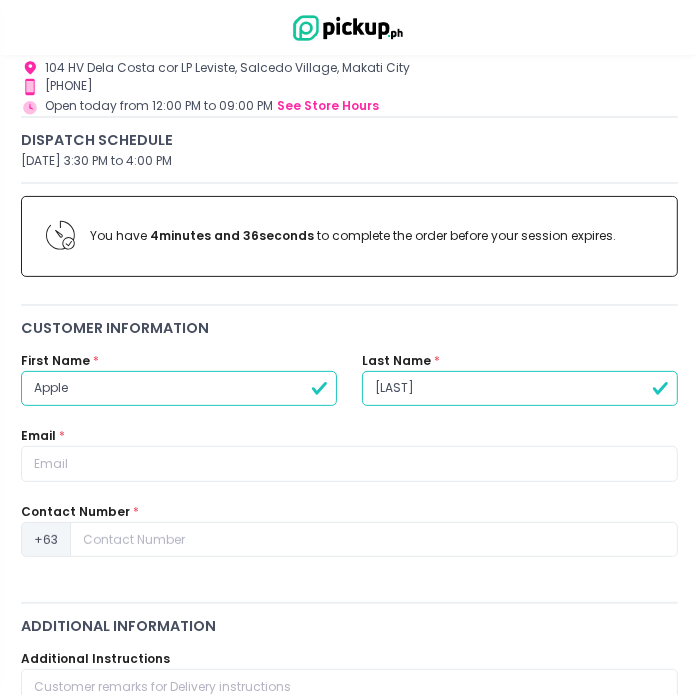 type on "[LAST]" 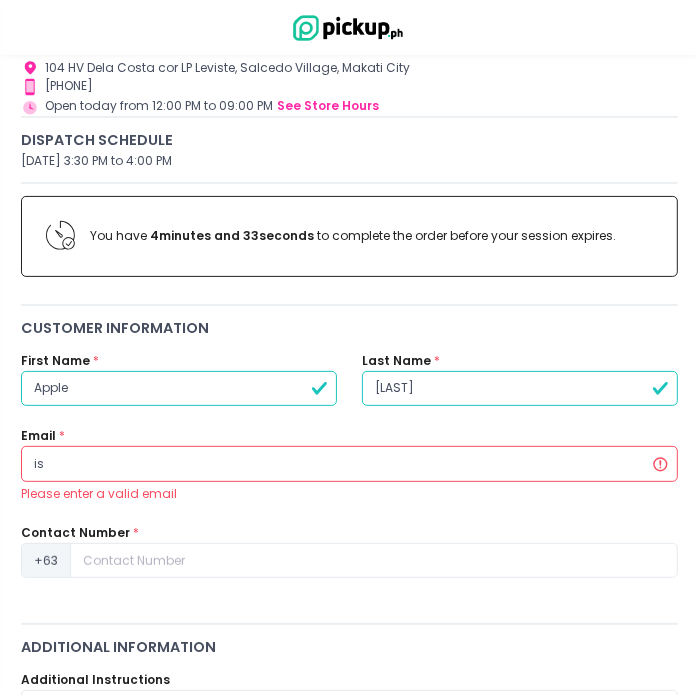 type on "i" 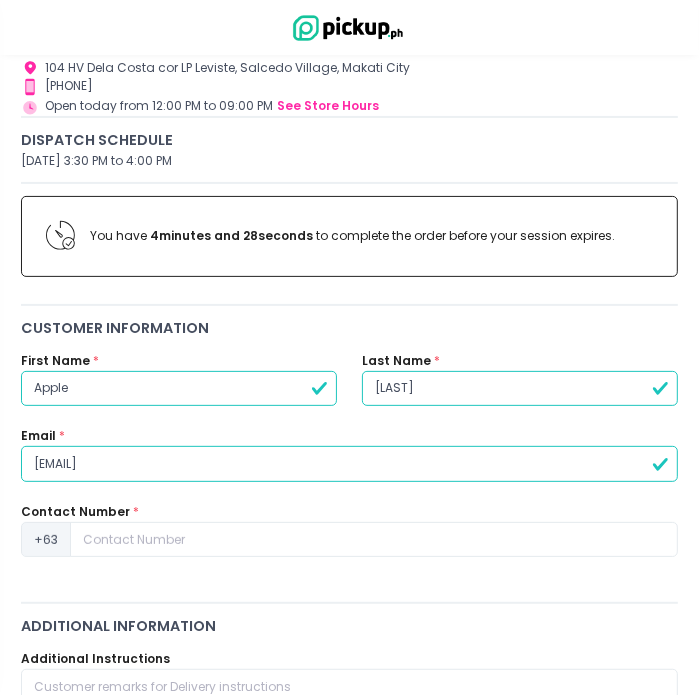 type on "[EMAIL]" 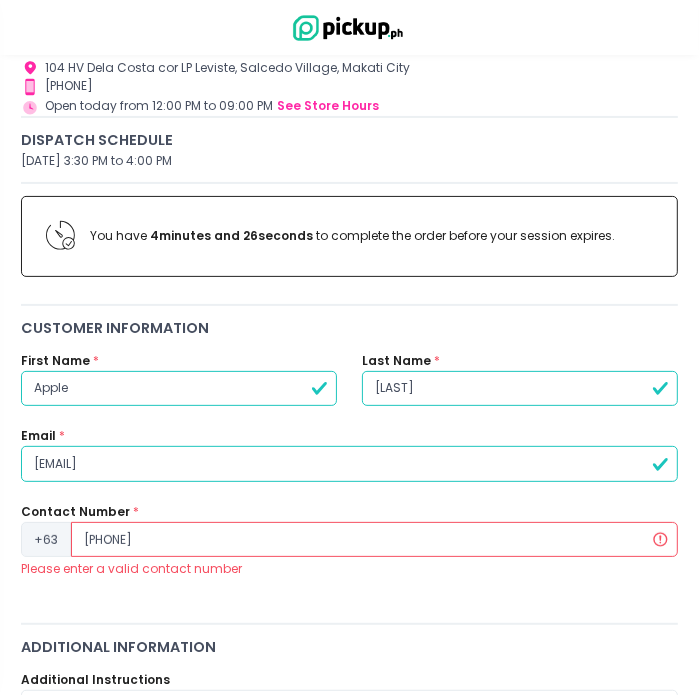 type on "[PHONE]" 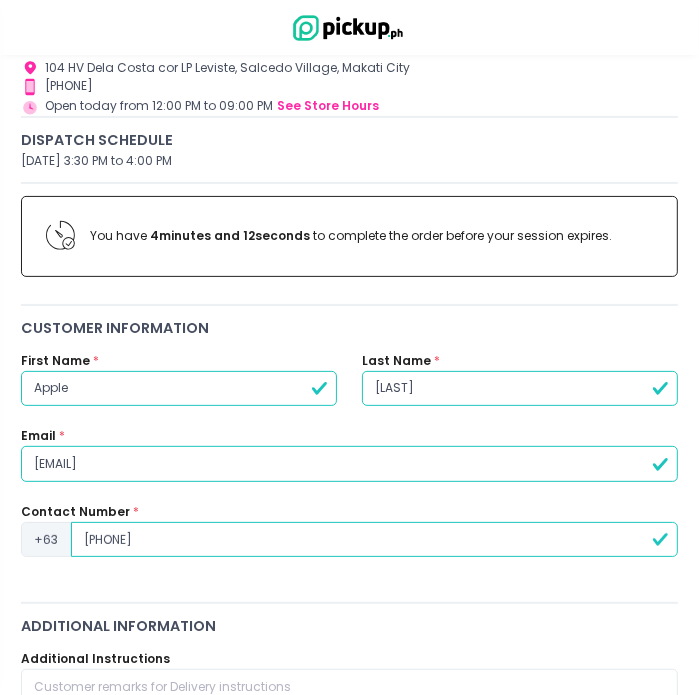 type on "[PHONE]" 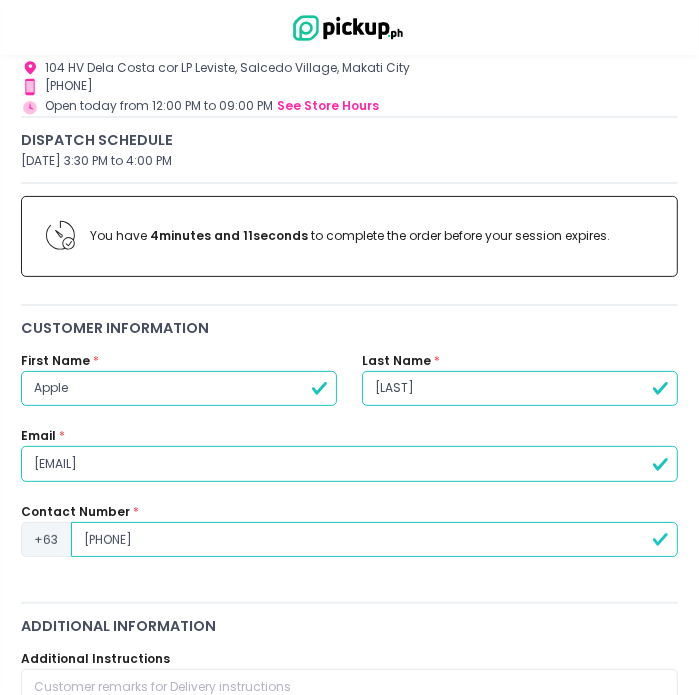 click on "First Name   *   [FIRST]" at bounding box center [179, 390] 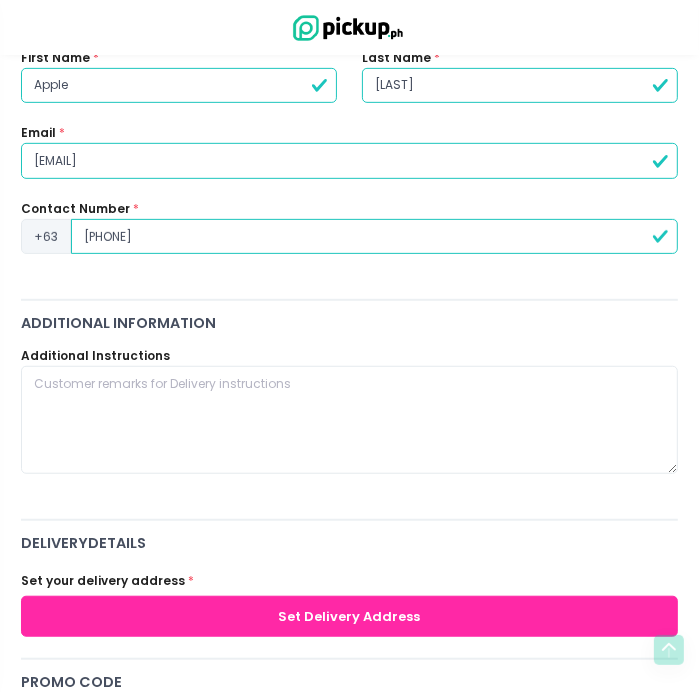 scroll, scrollTop: 504, scrollLeft: 0, axis: vertical 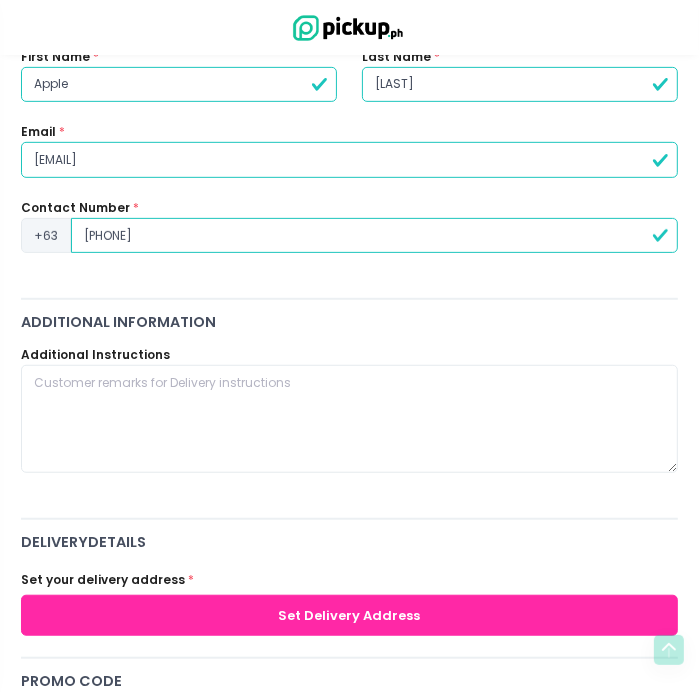 click on "Set Delivery Address" at bounding box center (349, 615) 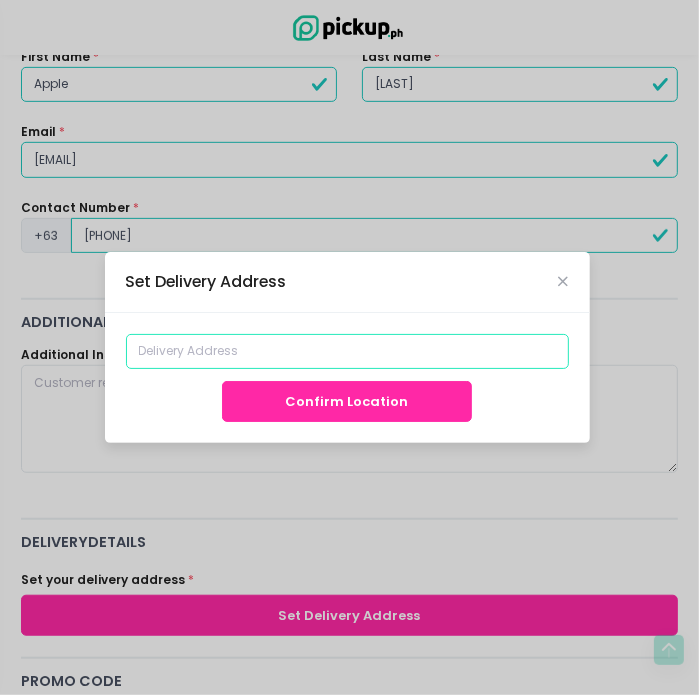 click at bounding box center [347, 352] 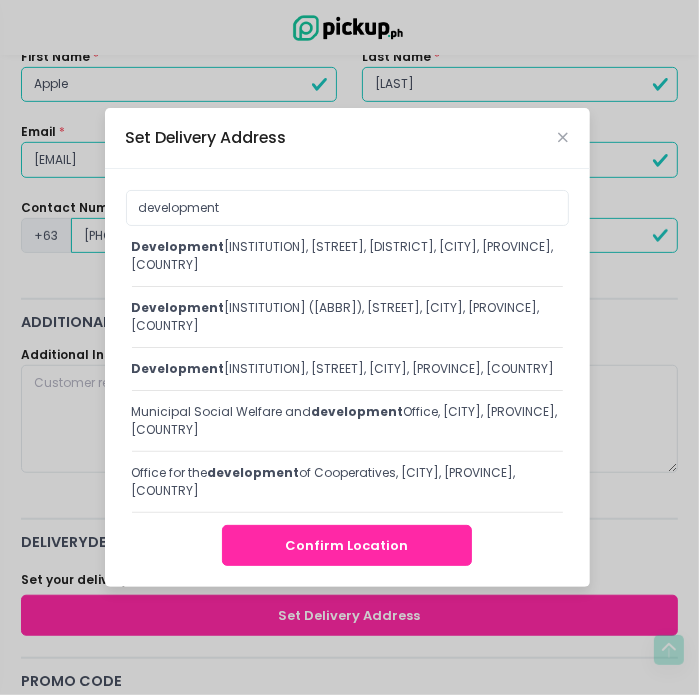 click on "development  [INSTITUTION], [STREET], [CITY], [PROVINCE], [COUNTRY]" at bounding box center [347, 369] 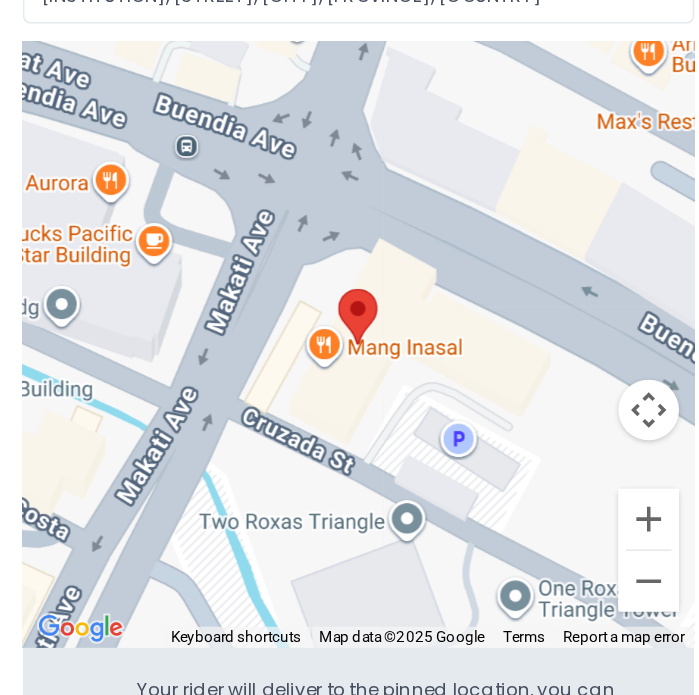 scroll, scrollTop: 504, scrollLeft: 0, axis: vertical 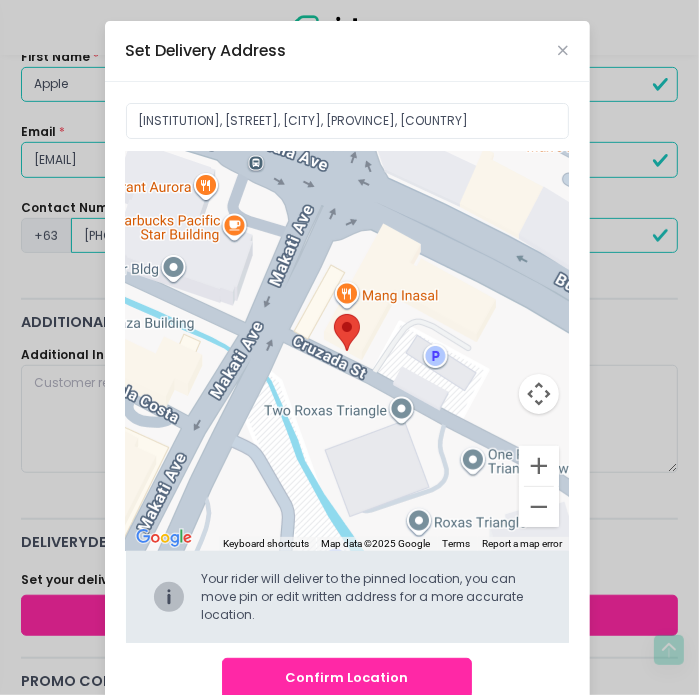 drag, startPoint x: 336, startPoint y: 321, endPoint x: 356, endPoint y: 265, distance: 59.464275 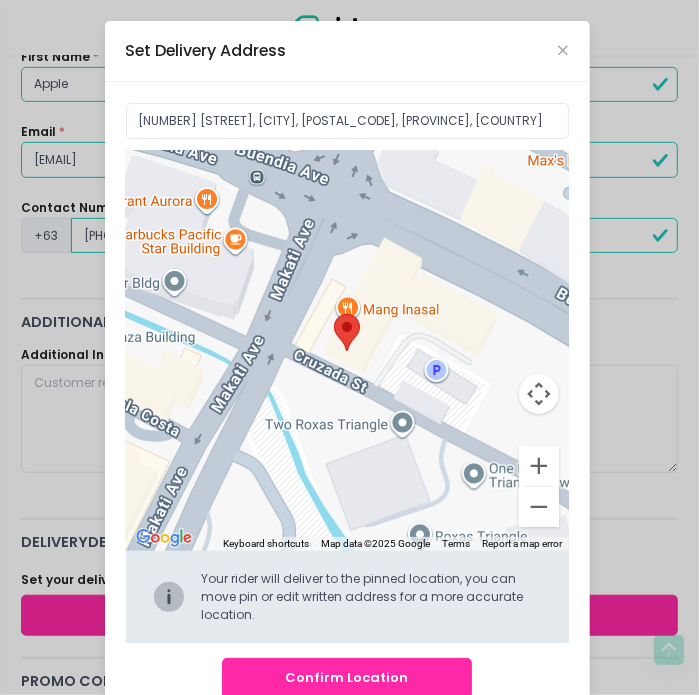 drag, startPoint x: 316, startPoint y: 359, endPoint x: 320, endPoint y: 379, distance: 20.396078 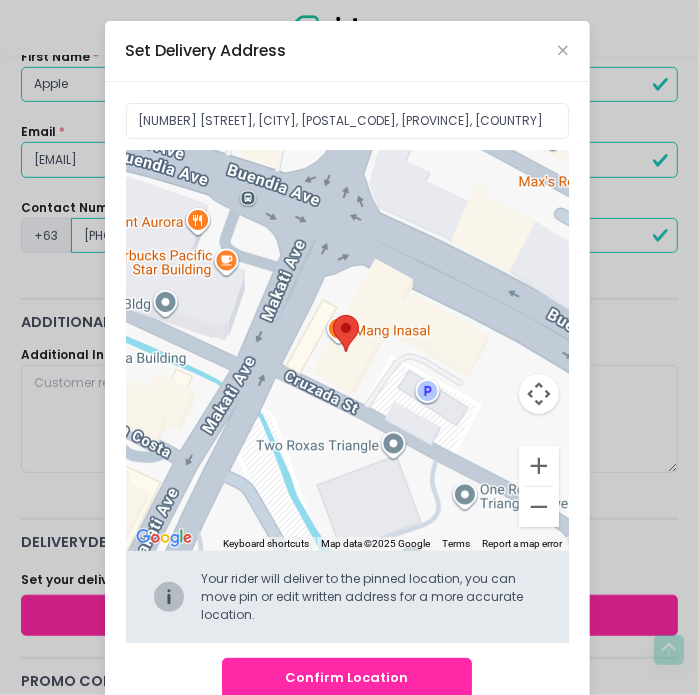 drag, startPoint x: 322, startPoint y: 331, endPoint x: 309, endPoint y: 351, distance: 23.853722 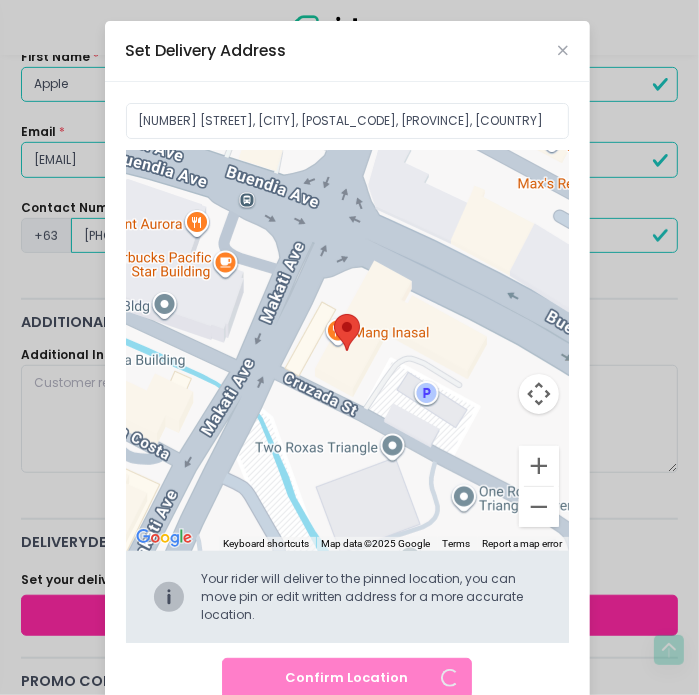 type on "[INSTITUTION], [STREET], [CITY], [PROVINCE], [COUNTRY]" 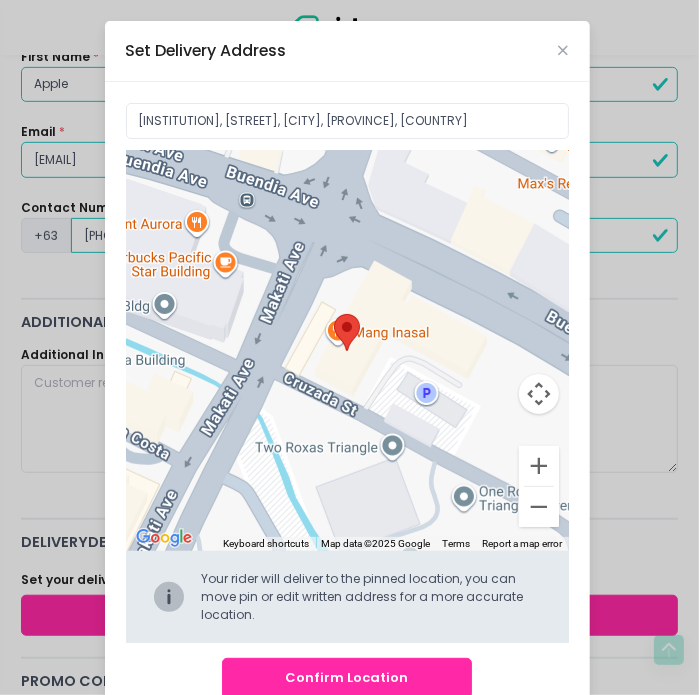 click on "Confirm Location" at bounding box center [347, 678] 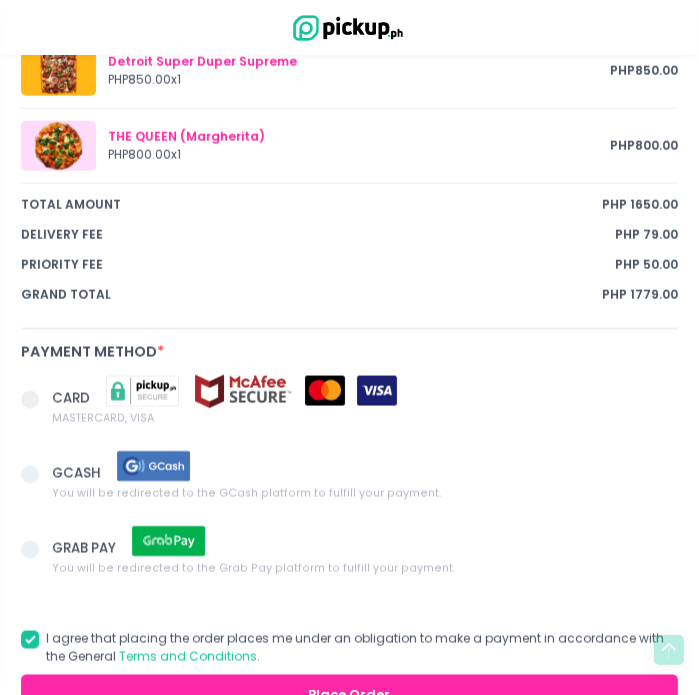 scroll, scrollTop: 1324, scrollLeft: 0, axis: vertical 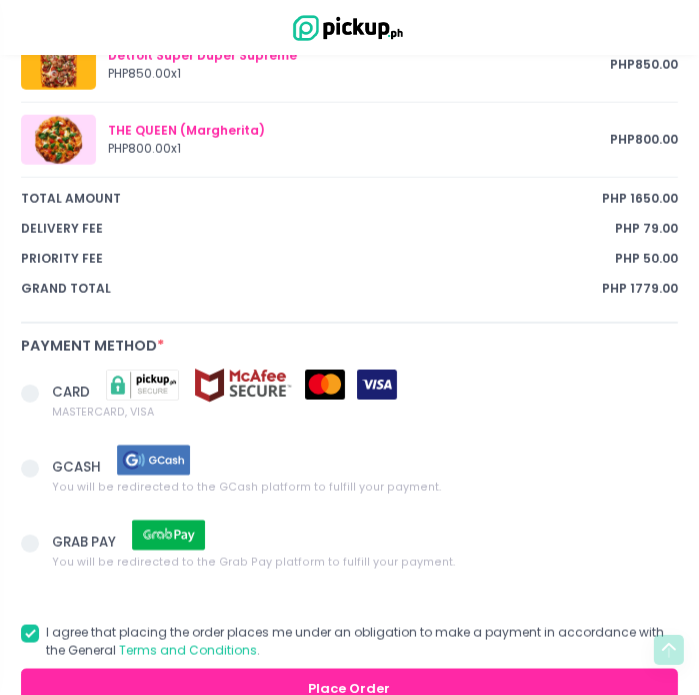 click on "GCASH" at bounding box center [78, 467] 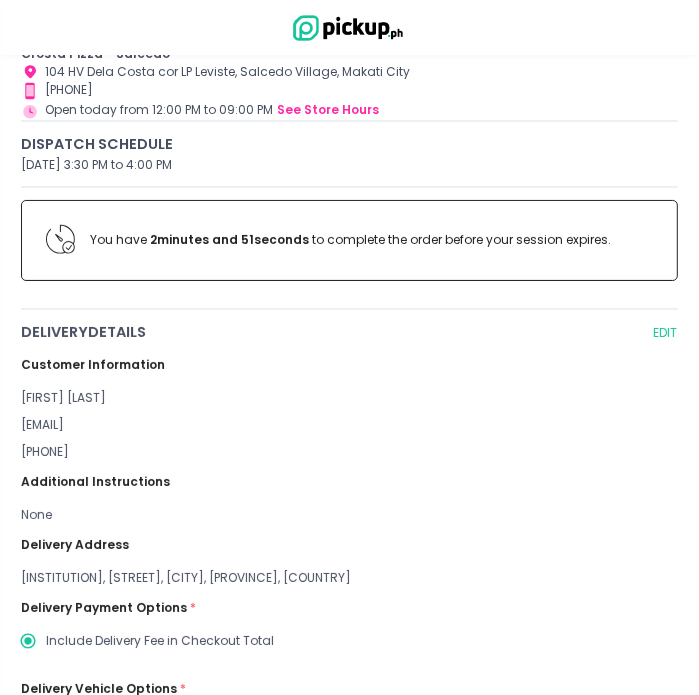 scroll, scrollTop: 0, scrollLeft: 0, axis: both 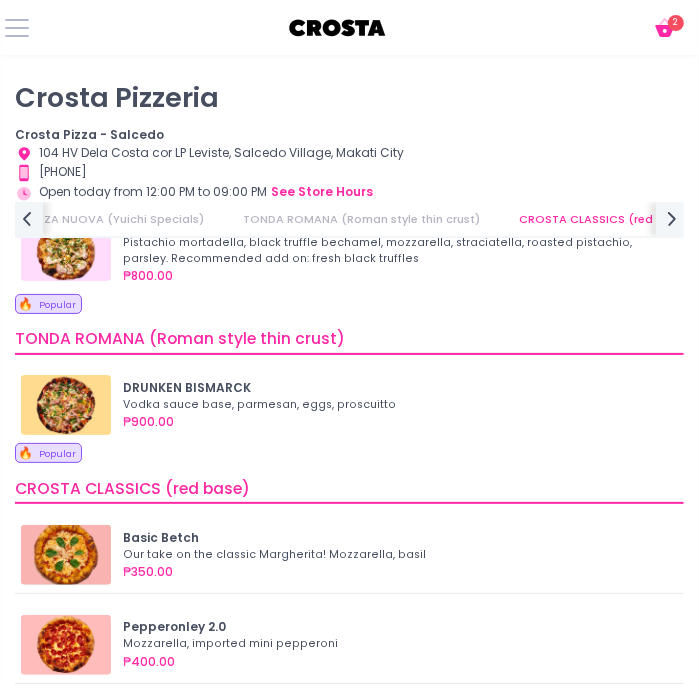 click on "Cart Created with Sketch." 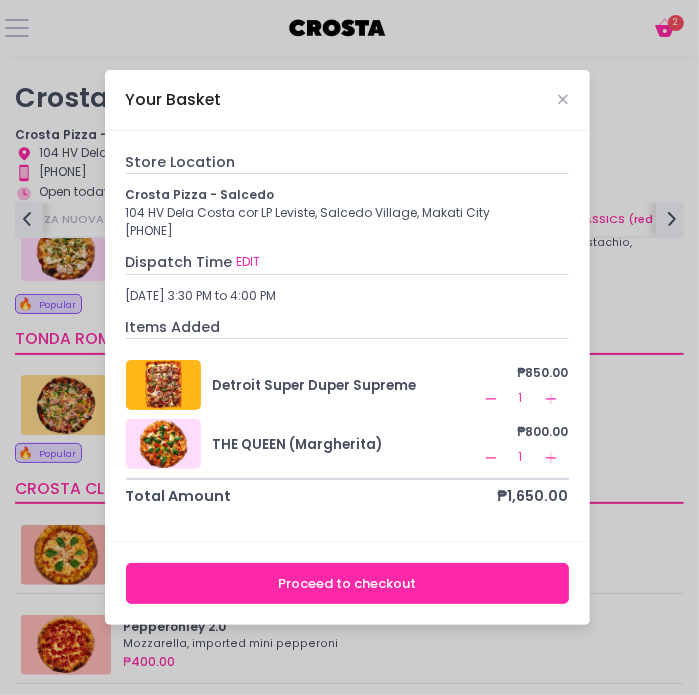 click on "Proceed to checkout" at bounding box center (347, 583) 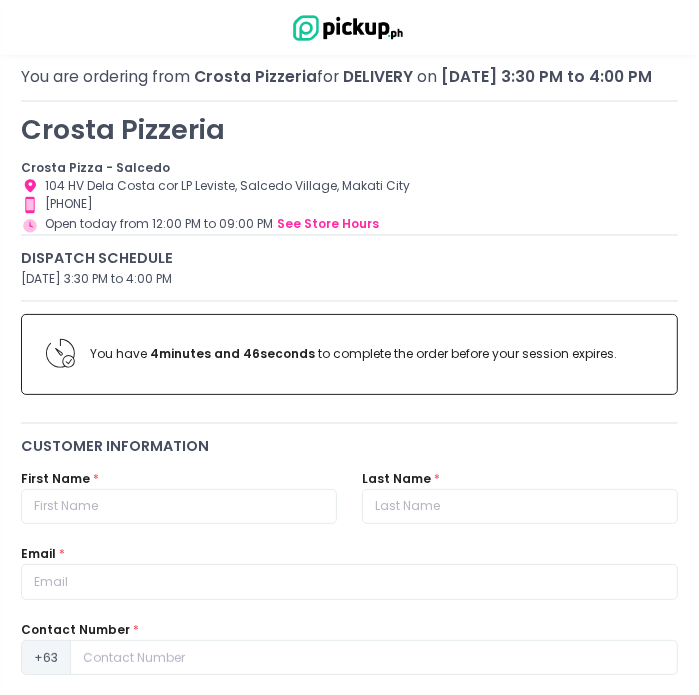 scroll, scrollTop: 335, scrollLeft: 0, axis: vertical 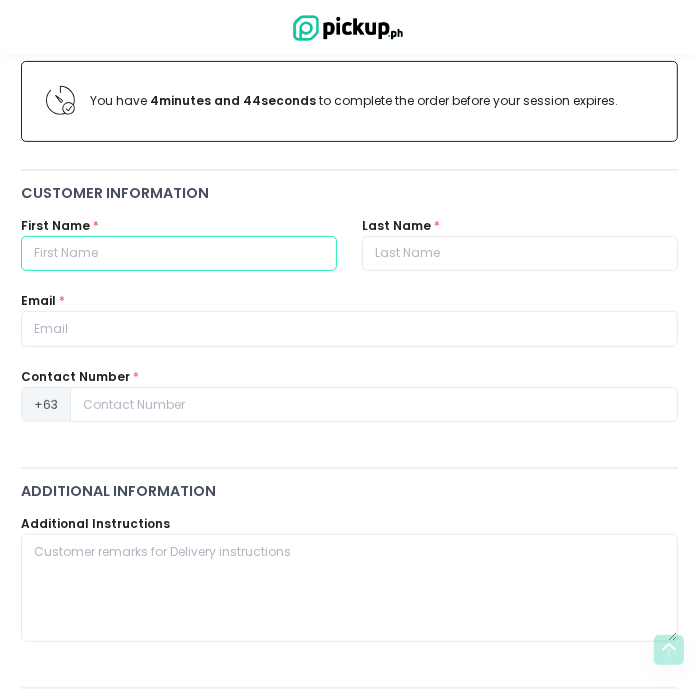 click at bounding box center [179, 254] 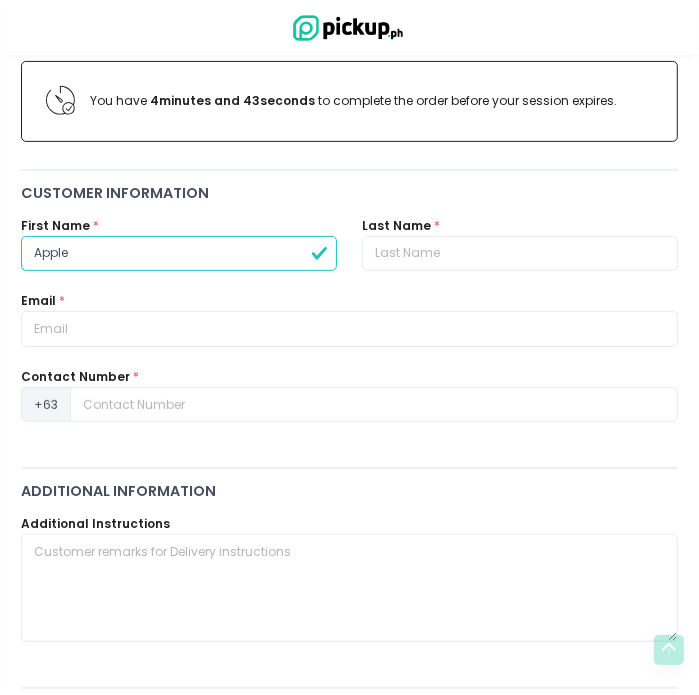 type on "Apple" 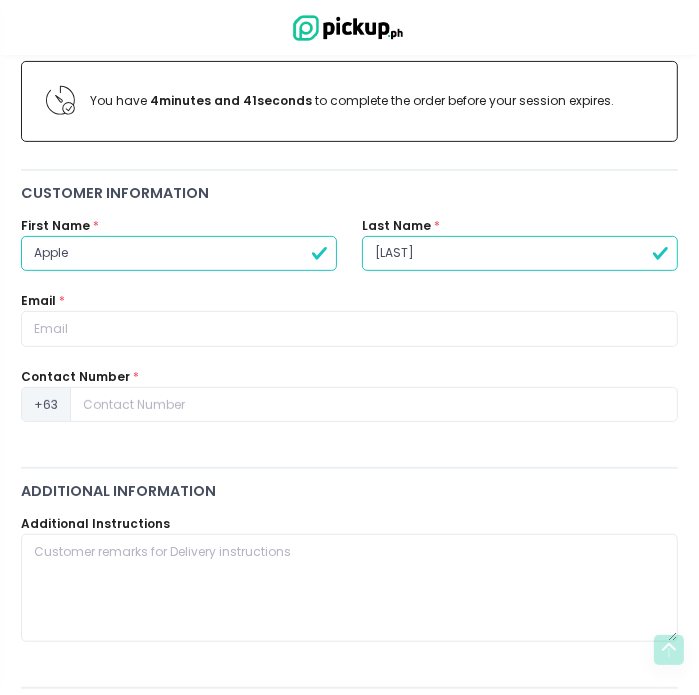 type on "[LAST]" 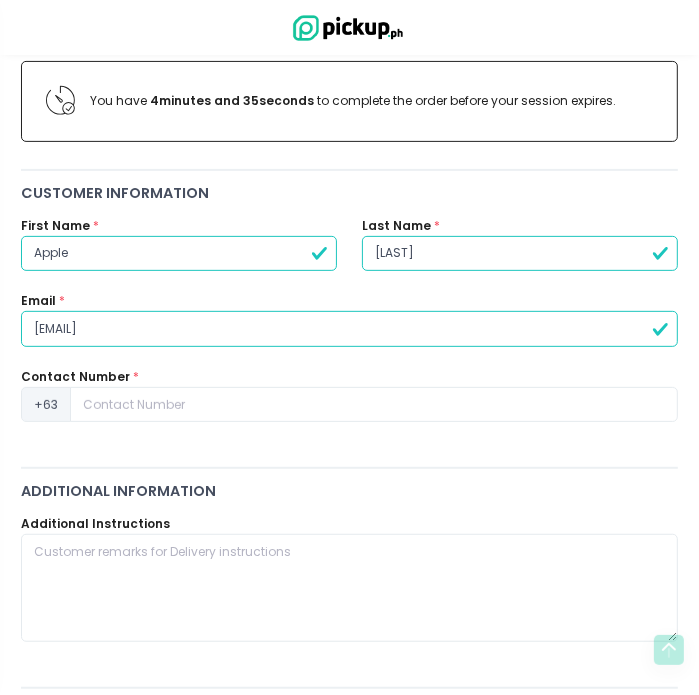 type on "[EMAIL]" 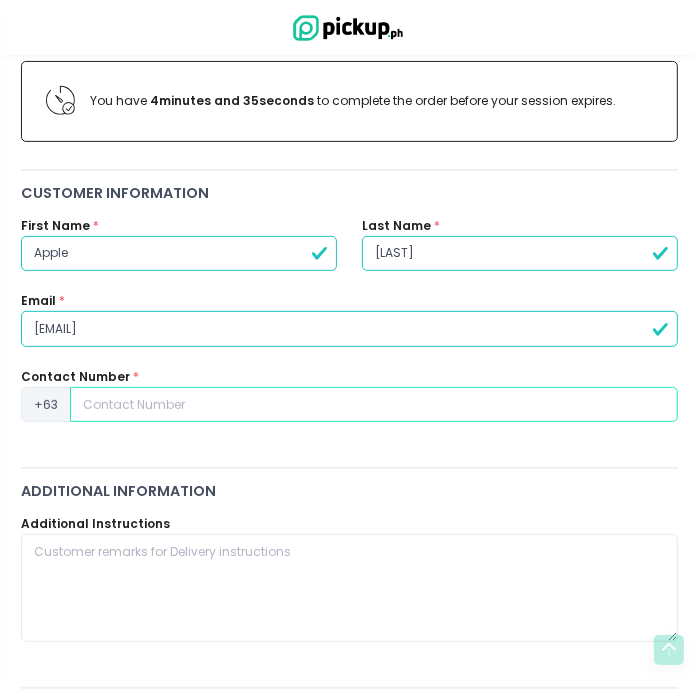 click at bounding box center (374, 405) 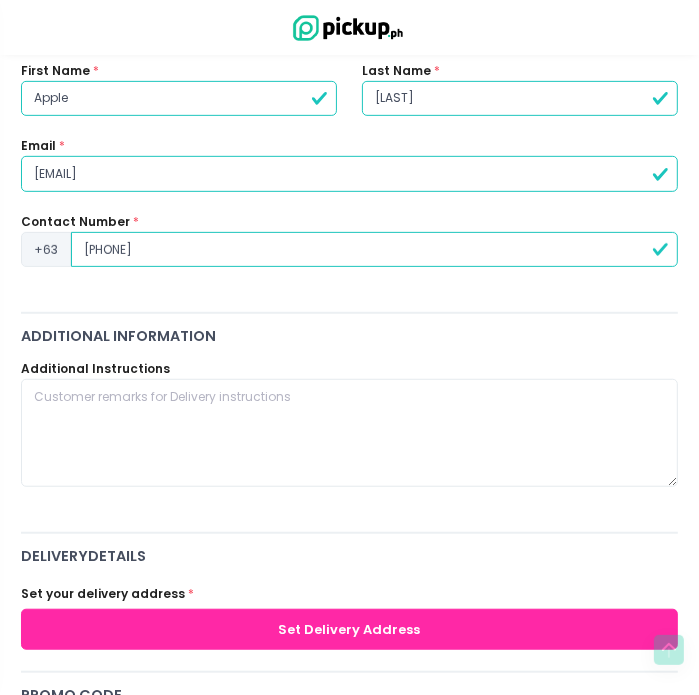 scroll, scrollTop: 491, scrollLeft: 0, axis: vertical 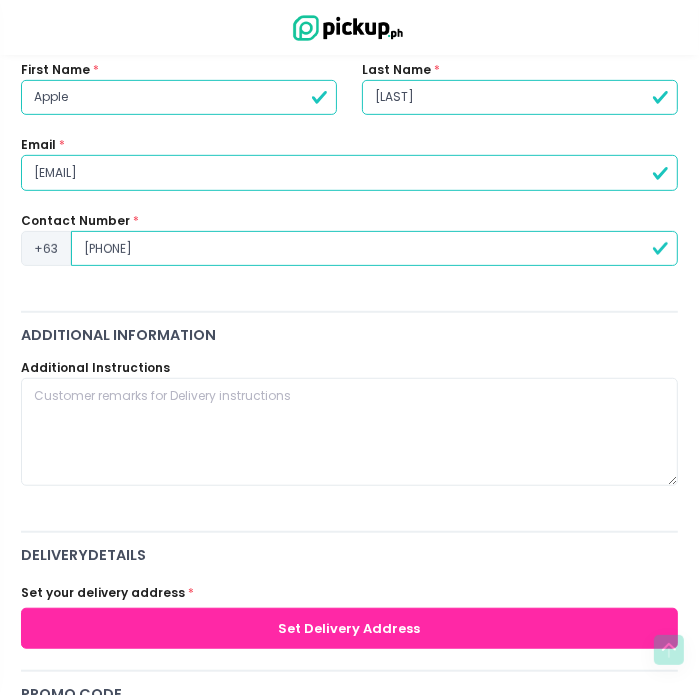 type on "[PHONE]" 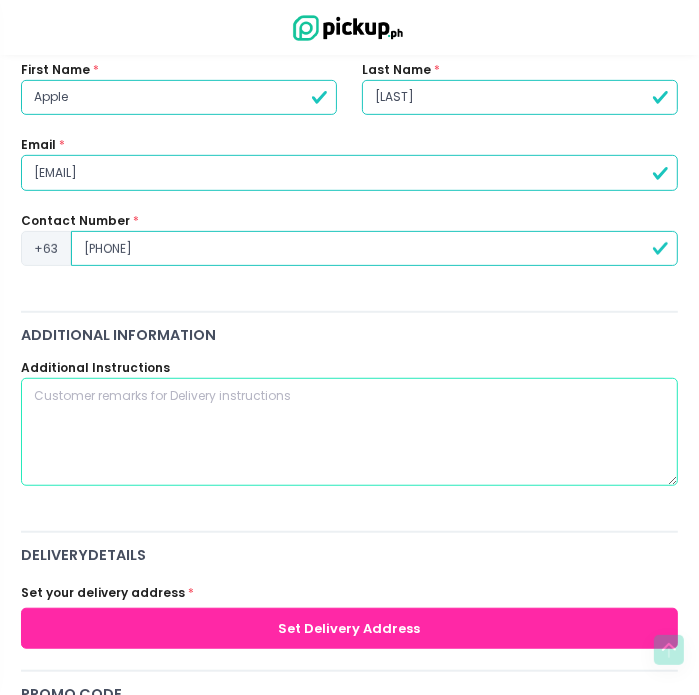 click at bounding box center (349, 432) 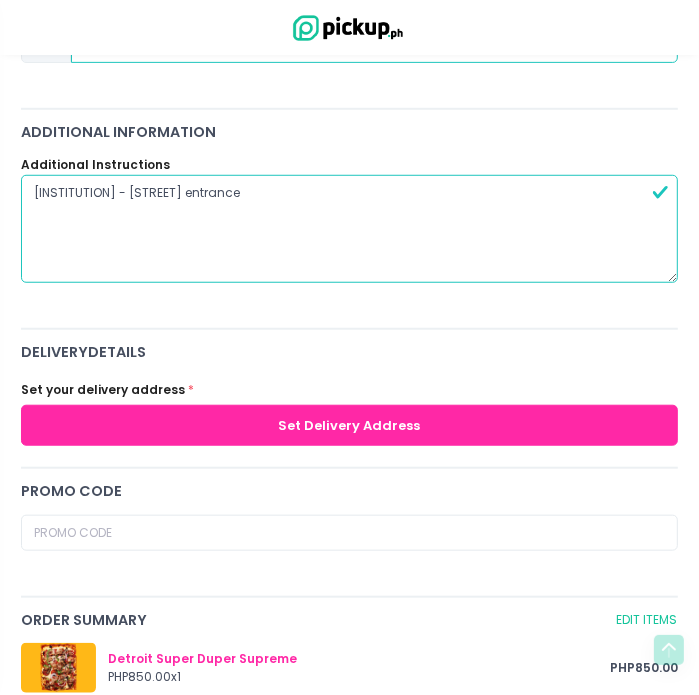 scroll, scrollTop: 696, scrollLeft: 0, axis: vertical 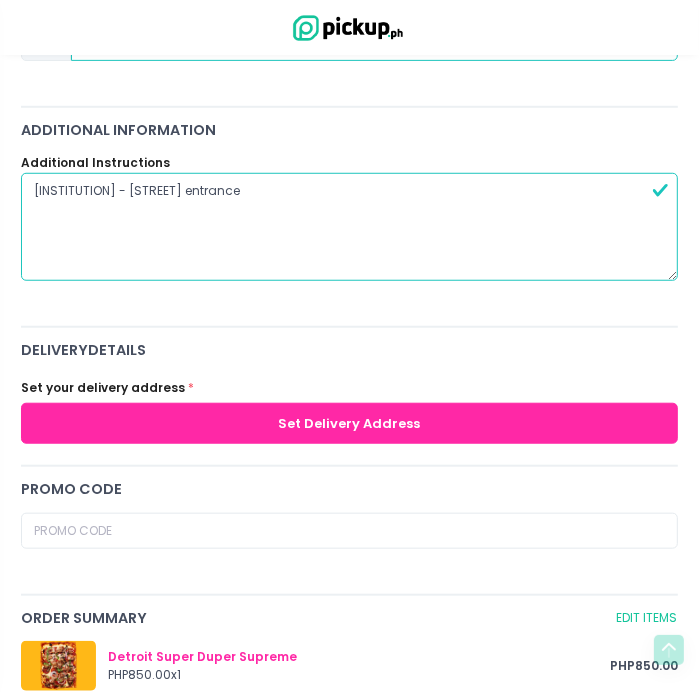 type on "[INSTITUTION] - [STREET] entrance" 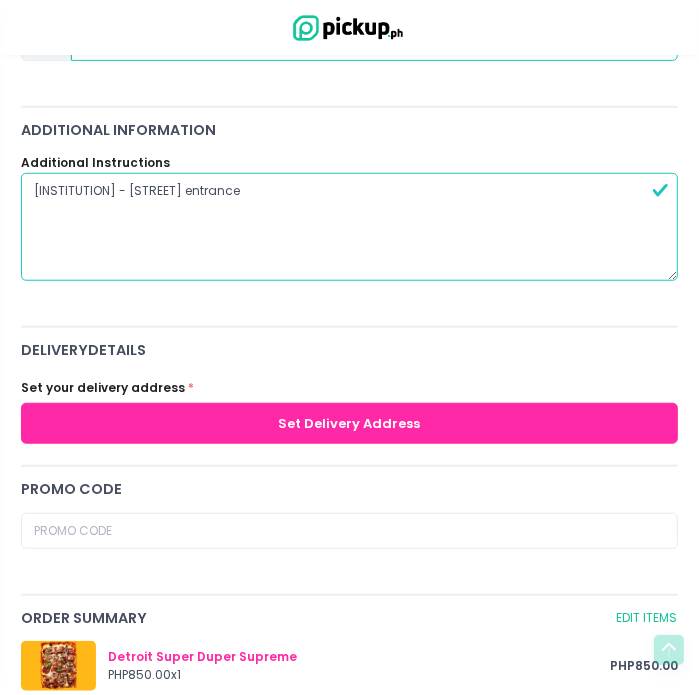 click on "Set Delivery Address" at bounding box center (349, 423) 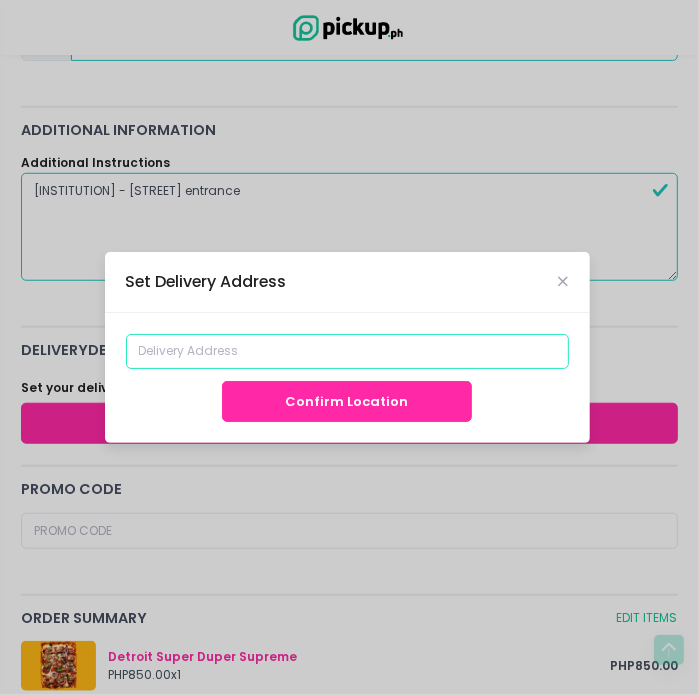 click at bounding box center [347, 352] 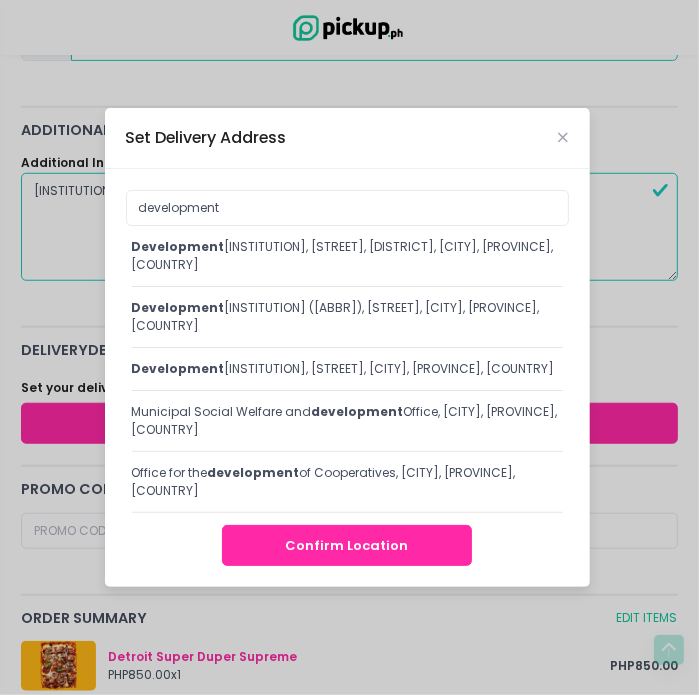 click on "development  [INSTITUTION], [STREET], [CITY], [PROVINCE], [COUNTRY]" at bounding box center [347, 369] 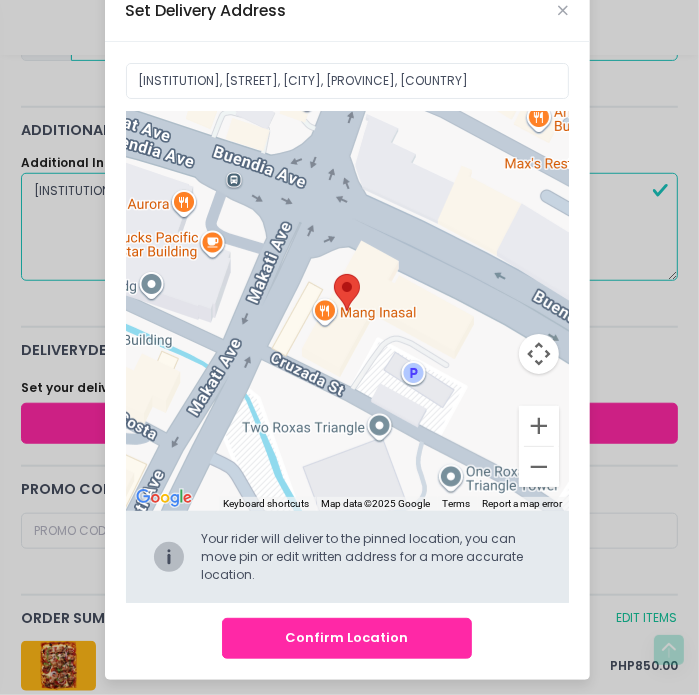 scroll, scrollTop: 44, scrollLeft: 0, axis: vertical 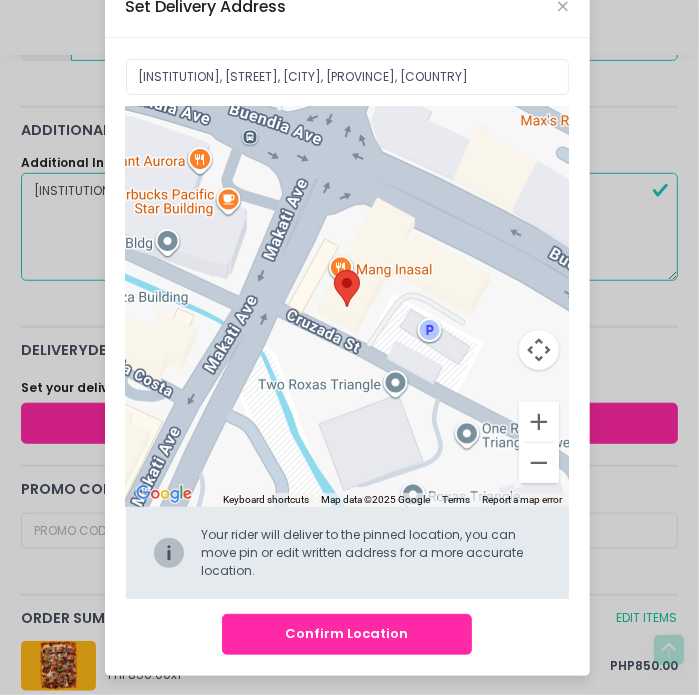 drag, startPoint x: 318, startPoint y: 359, endPoint x: 340, endPoint y: 322, distance: 43.046486 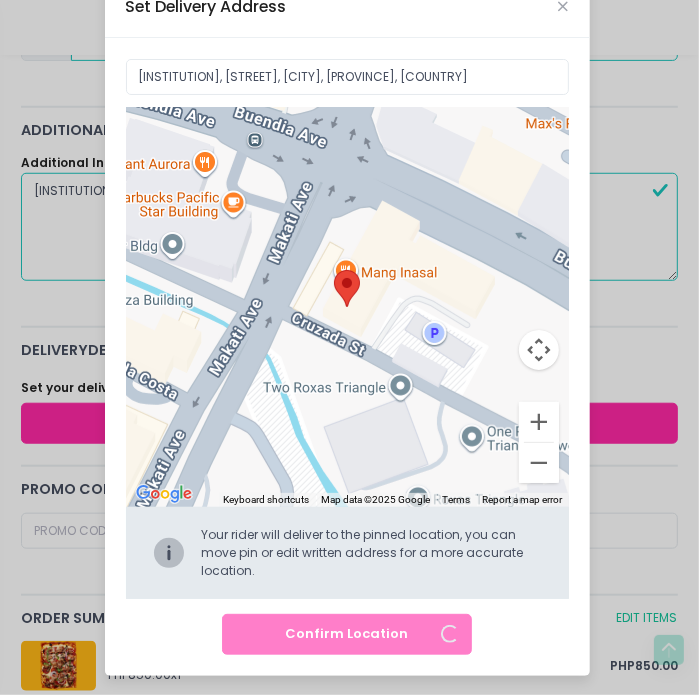 type on "[NUMBER] [STREET], [CITY], [POSTAL_CODE], [PROVINCE], [COUNTRY]" 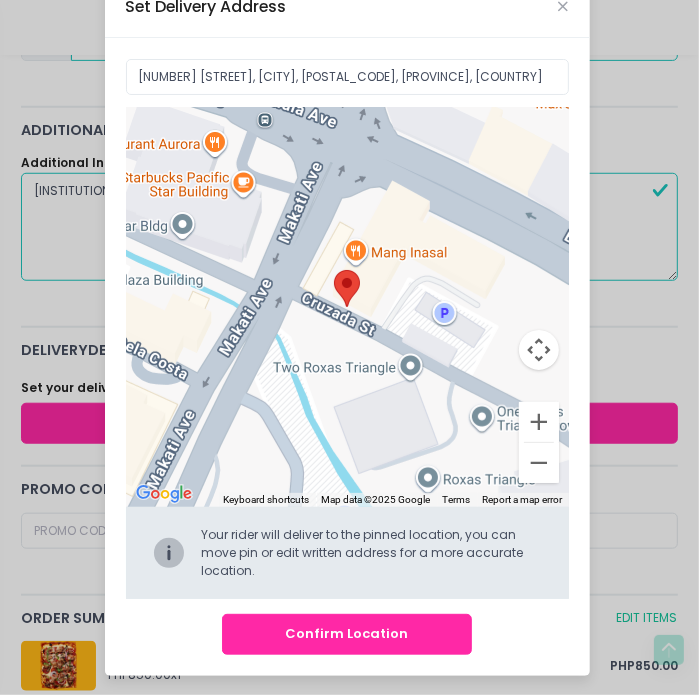 drag, startPoint x: 334, startPoint y: 330, endPoint x: 344, endPoint y: 307, distance: 25.079872 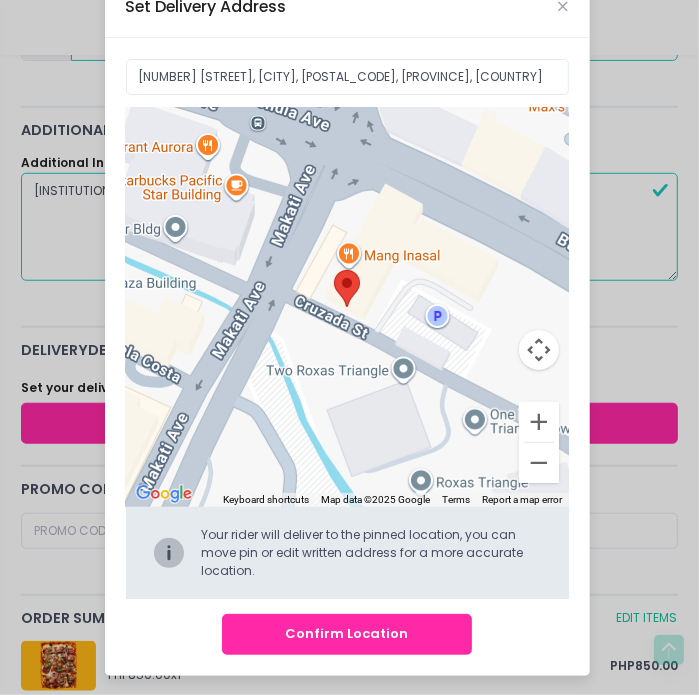 drag, startPoint x: 305, startPoint y: 403, endPoint x: 296, endPoint y: 408, distance: 10.29563 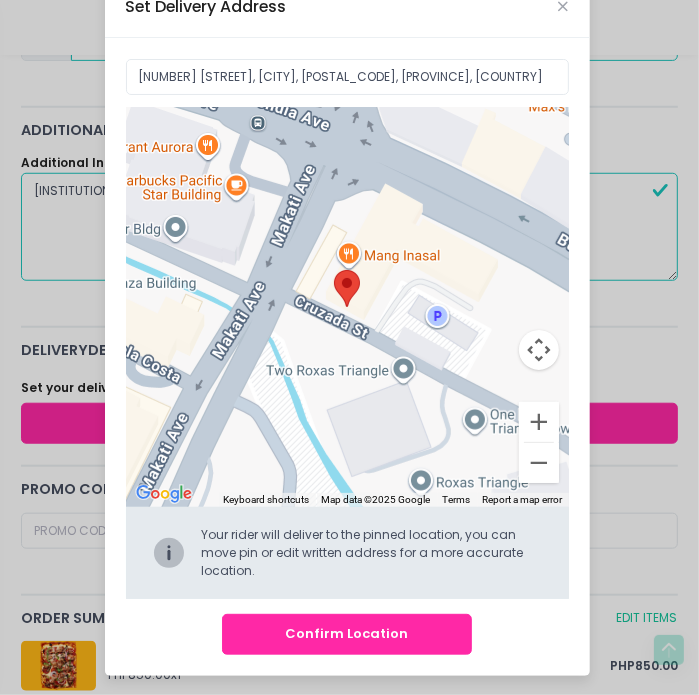 click on "Confirm Location" at bounding box center [347, 634] 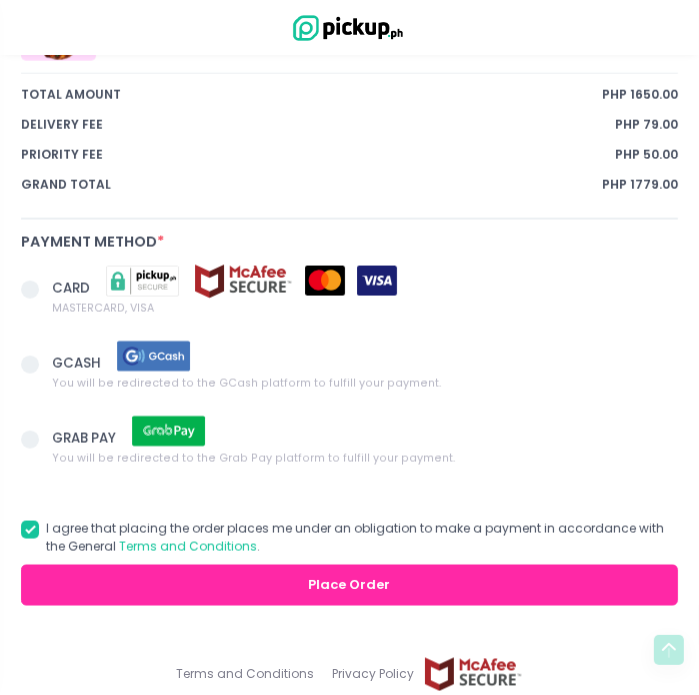 scroll, scrollTop: 1429, scrollLeft: 0, axis: vertical 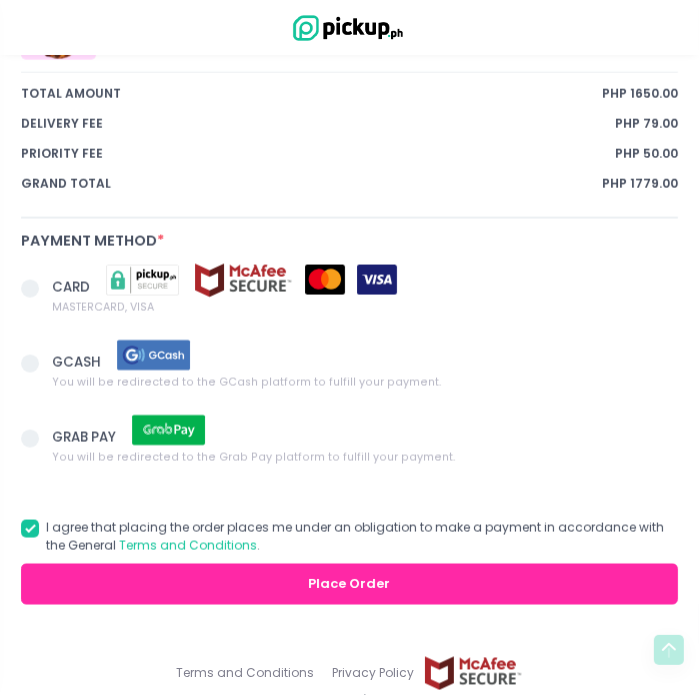click at bounding box center [36, 364] 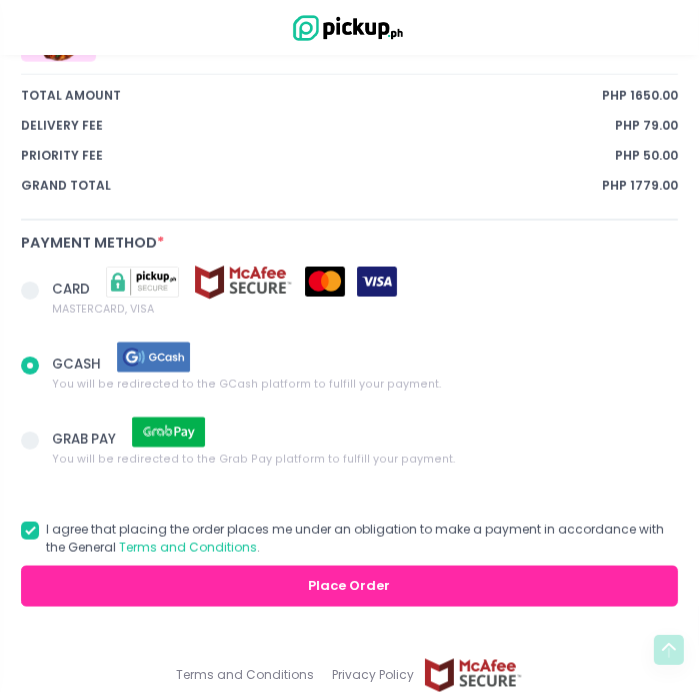 scroll, scrollTop: 1474, scrollLeft: 0, axis: vertical 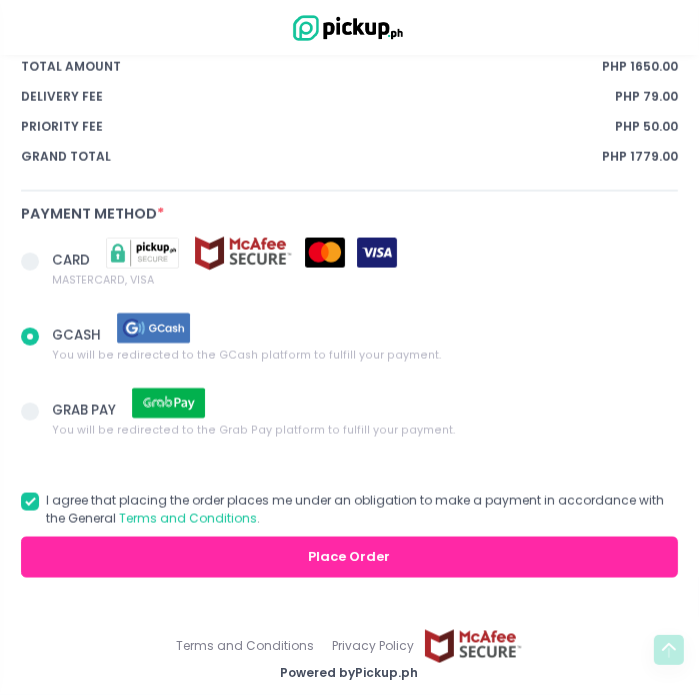 click on "Place Order" at bounding box center (349, 557) 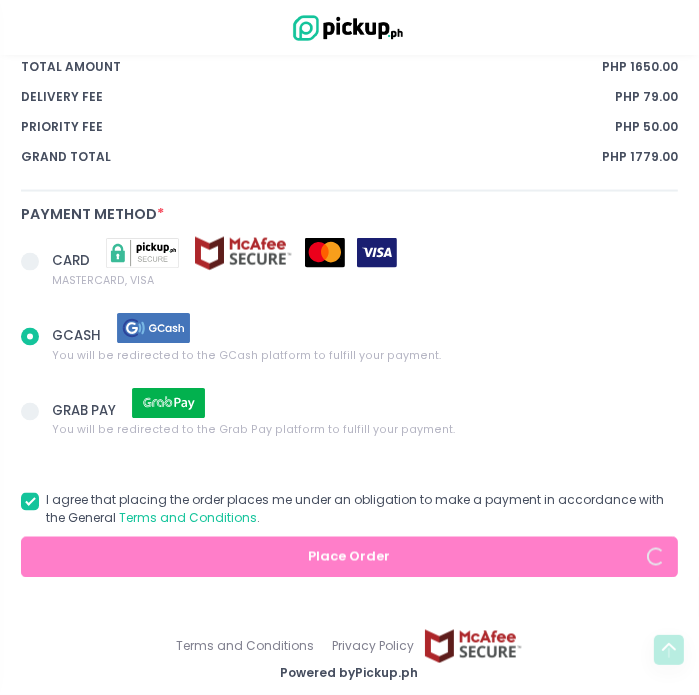 radio on "true" 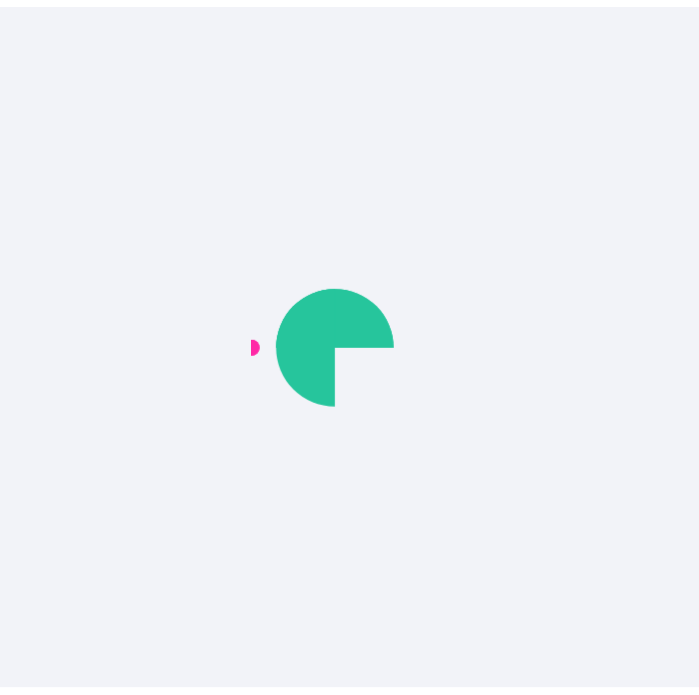 scroll, scrollTop: 0, scrollLeft: 0, axis: both 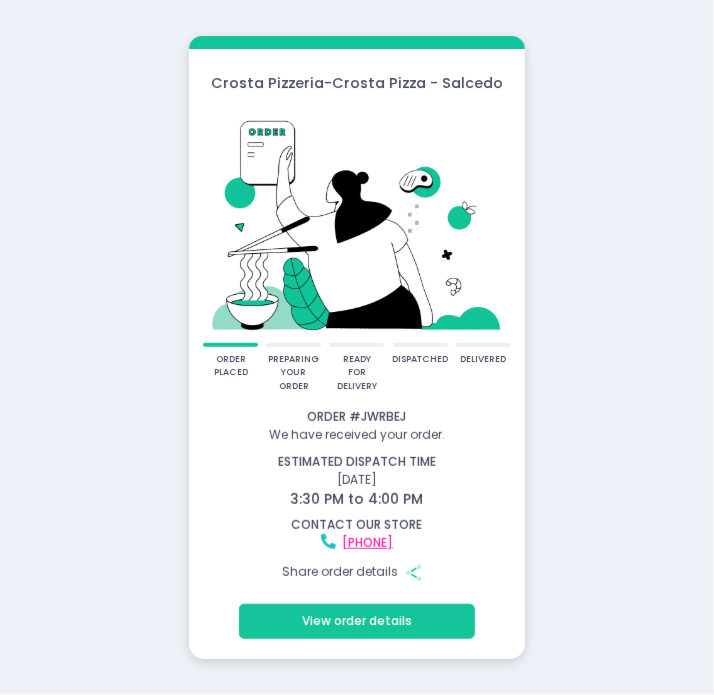 drag, startPoint x: 437, startPoint y: 543, endPoint x: 283, endPoint y: 543, distance: 154 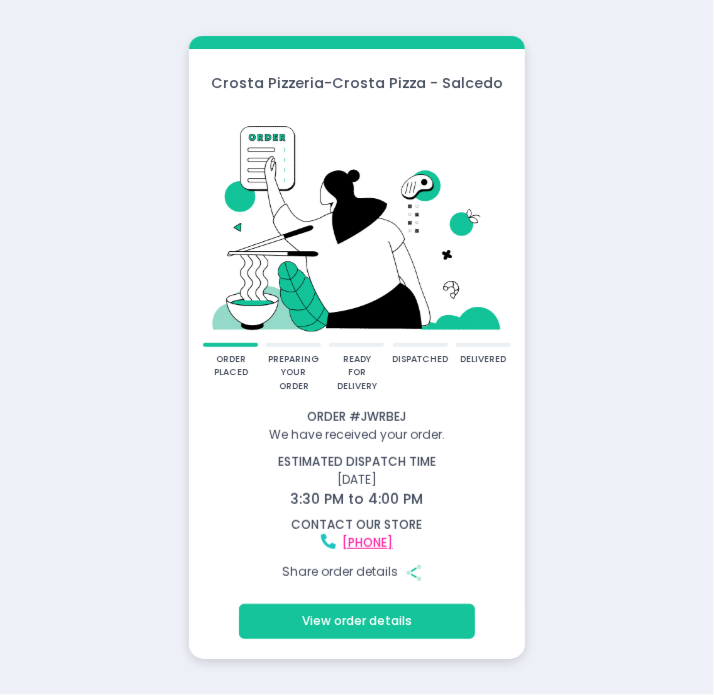 click on "[PHONE]" at bounding box center (357, 543) 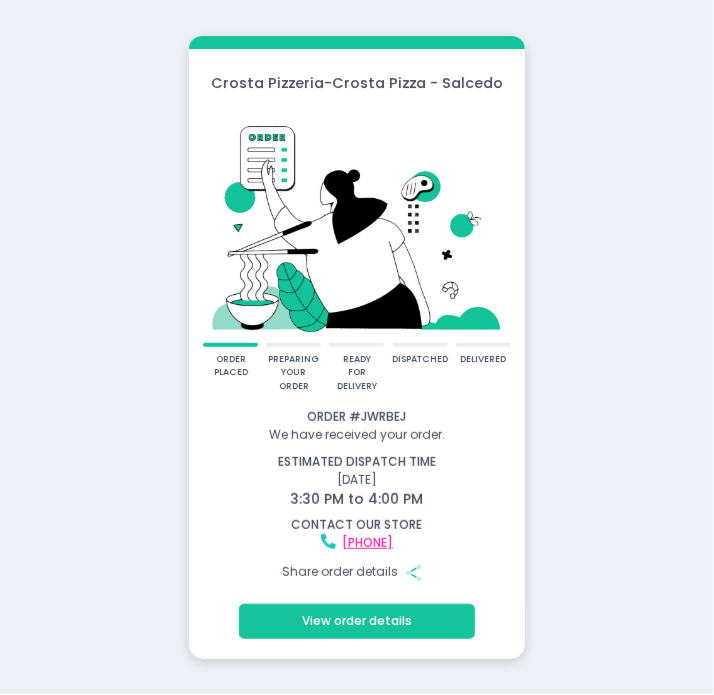 copy on "[PHONE]" 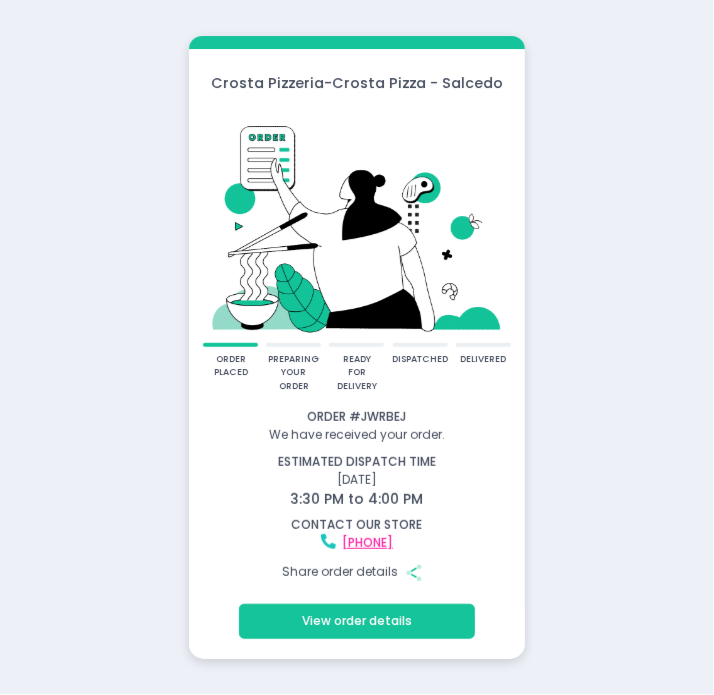 drag, startPoint x: 228, startPoint y: 408, endPoint x: 476, endPoint y: 540, distance: 280.94128 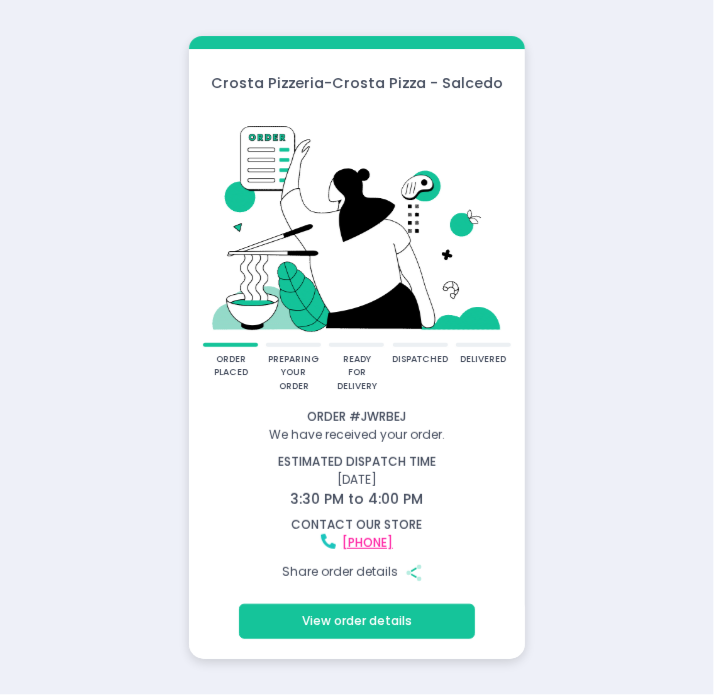 click on "Order # JWRBEJ We have received your order. estimated dispatch time [DATE] [TIME] to [TIME] contact our store [PHONE] Share order details Share Created with Sketch." at bounding box center [357, 499] 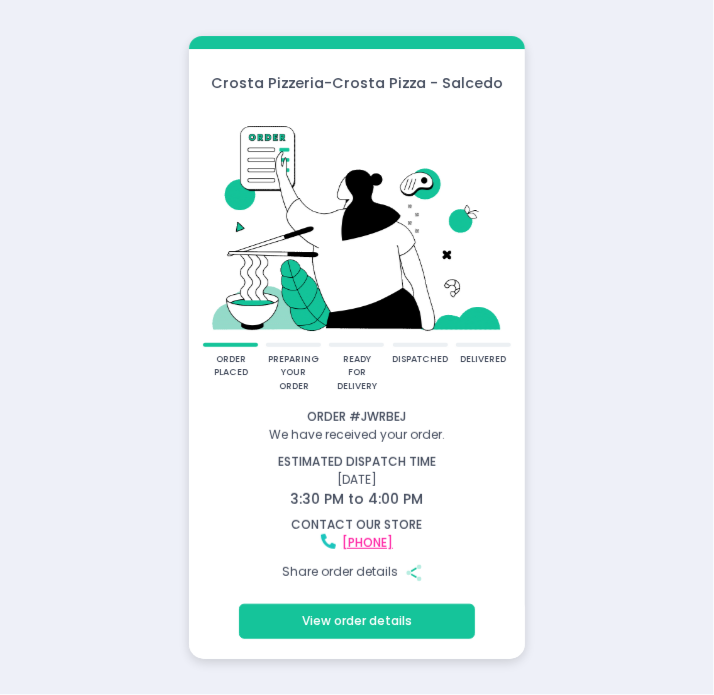 copy on "Order # JWRBEJ We have received your order. estimated dispatch time [DATE] [TIME] to [TIME] contact our store [PHONE]" 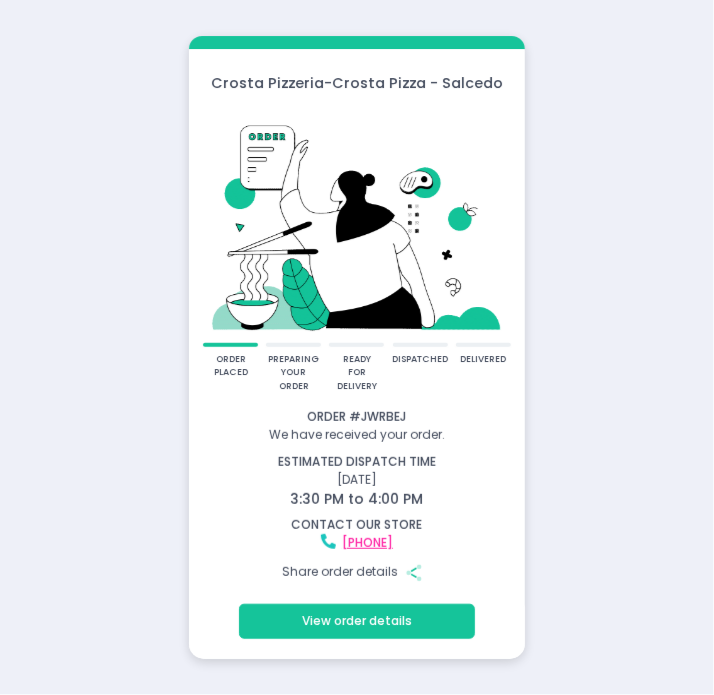 click on "Share Created with Sketch." 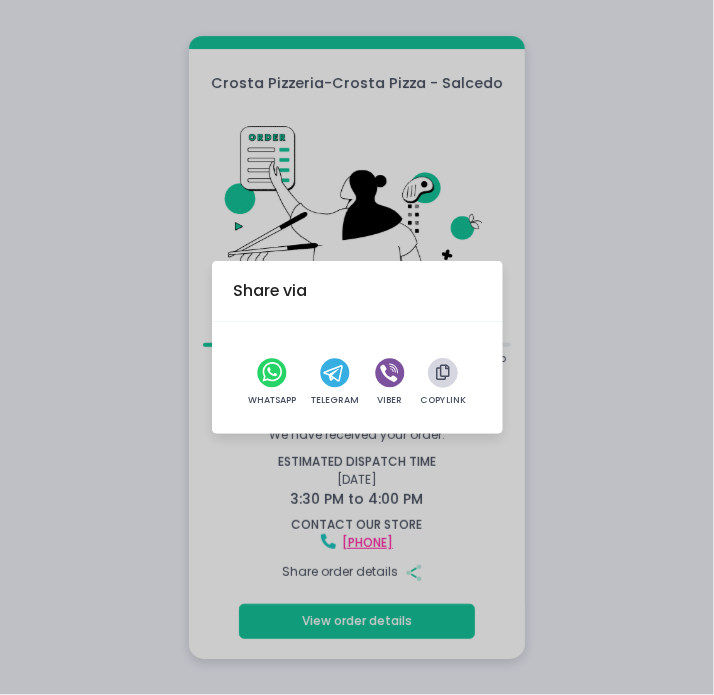 click at bounding box center (443, 373) 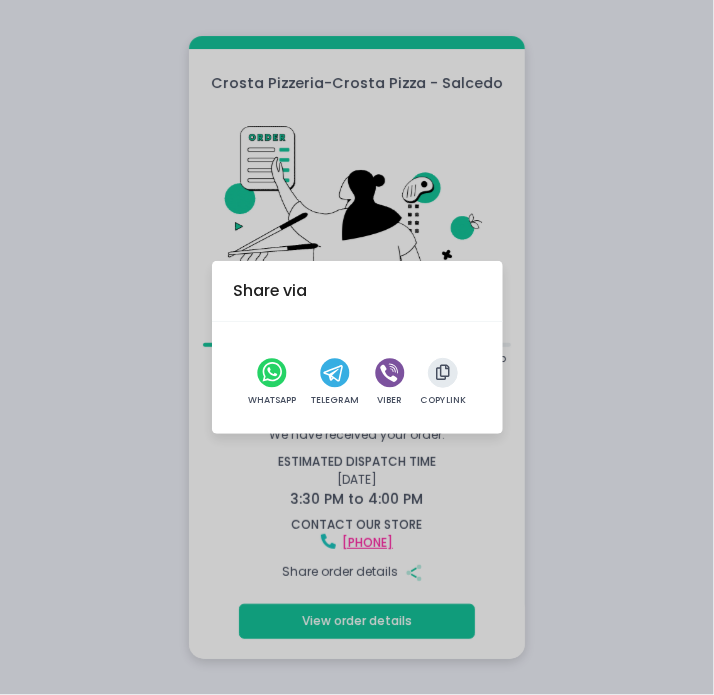 click on "Share via WhatsApp Telegram Viber Copy Link" at bounding box center [357, 347] 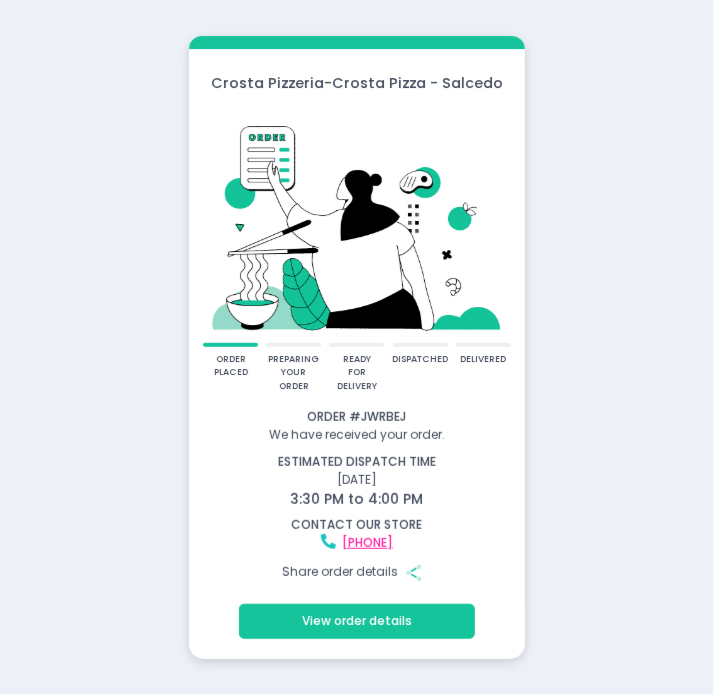 click on "View order details" at bounding box center (356, 622) 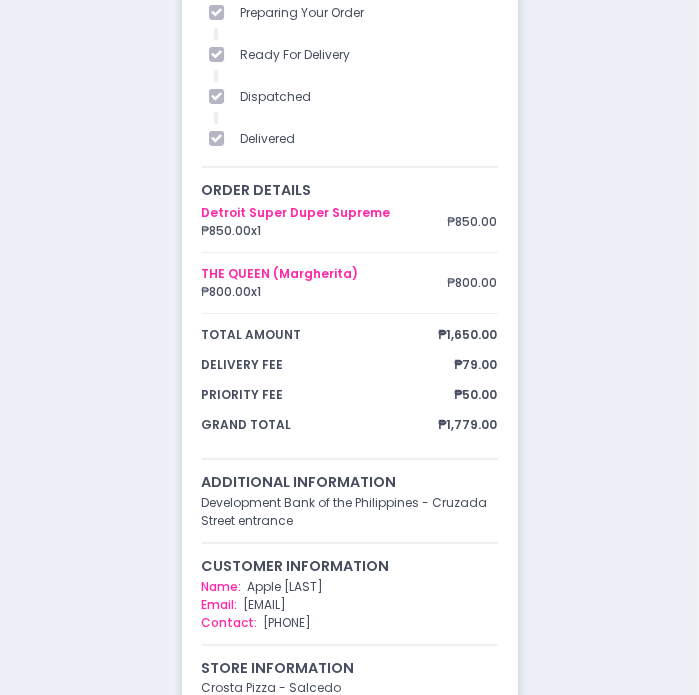 scroll, scrollTop: 0, scrollLeft: 0, axis: both 